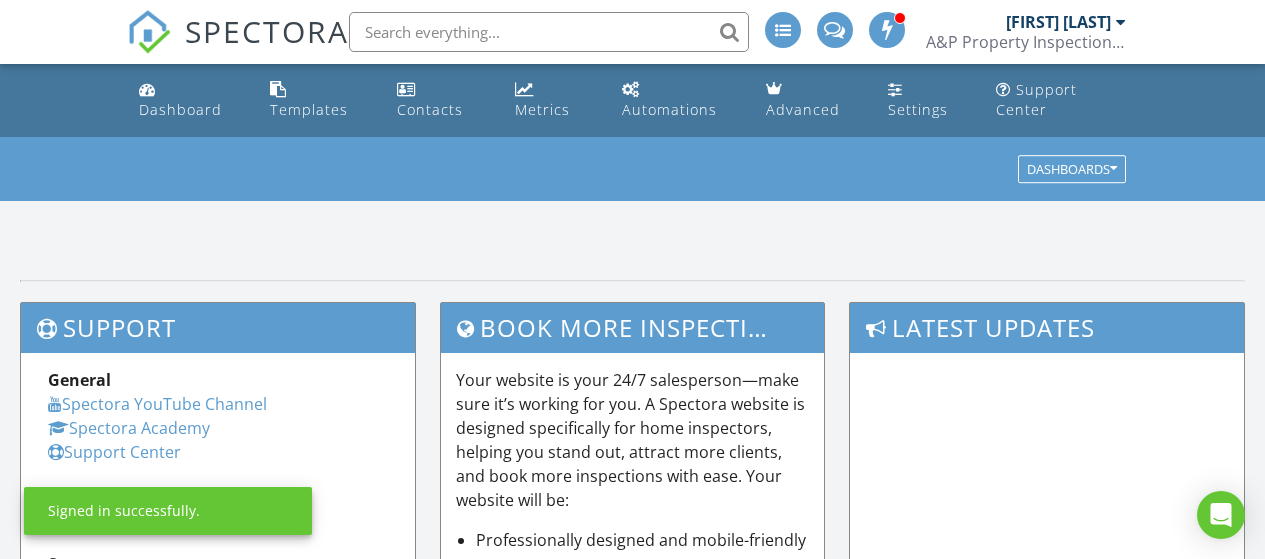 scroll, scrollTop: 0, scrollLeft: 0, axis: both 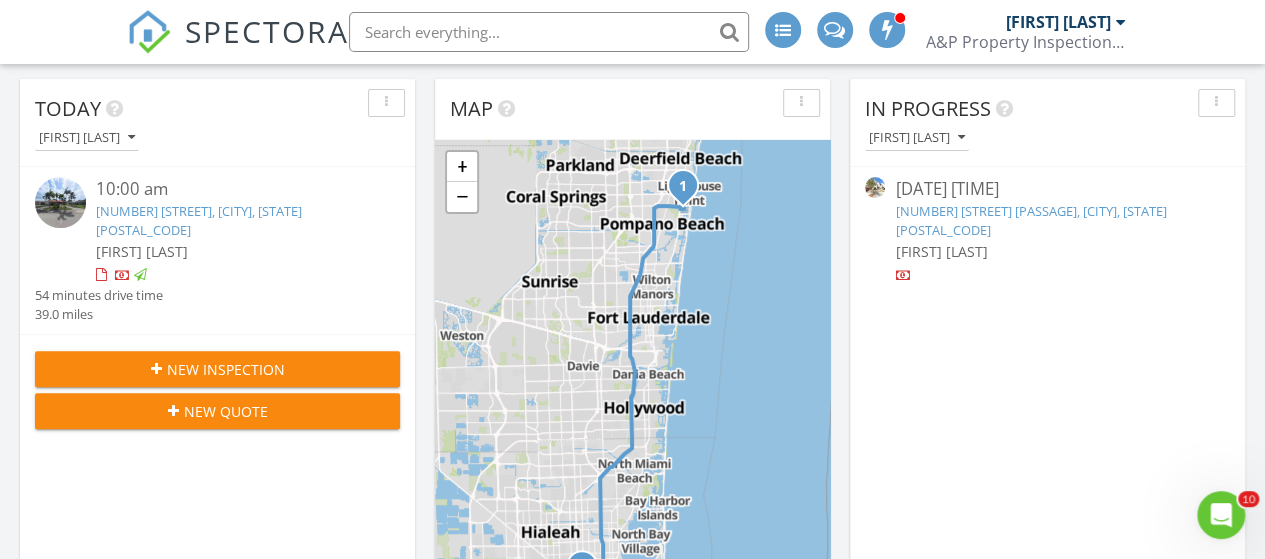 click on "New Inspection" at bounding box center [226, 369] 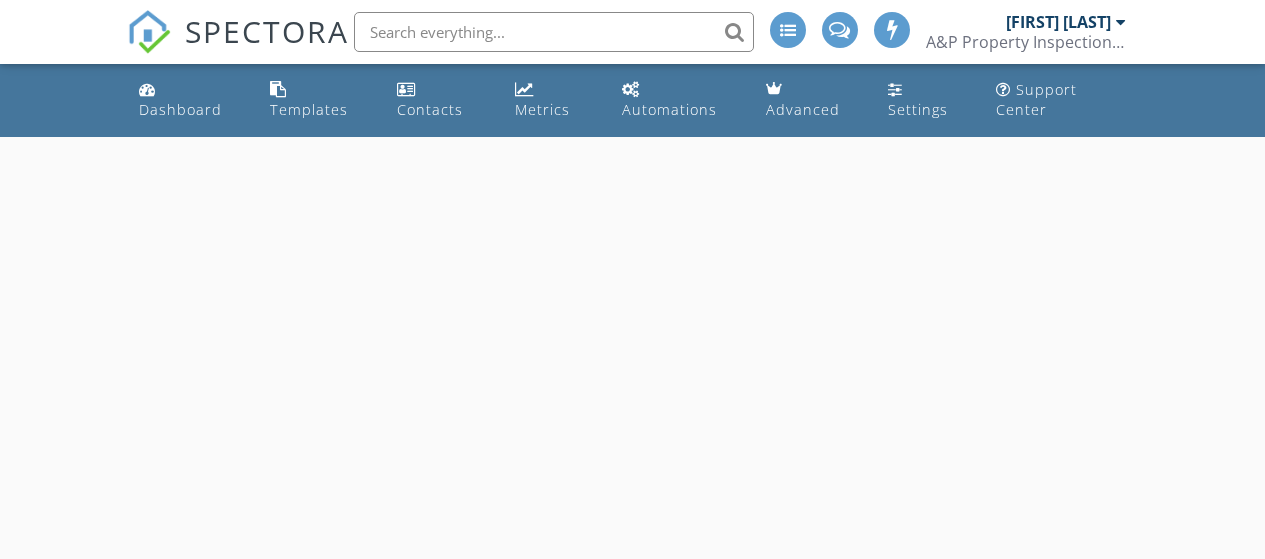 scroll, scrollTop: 0, scrollLeft: 0, axis: both 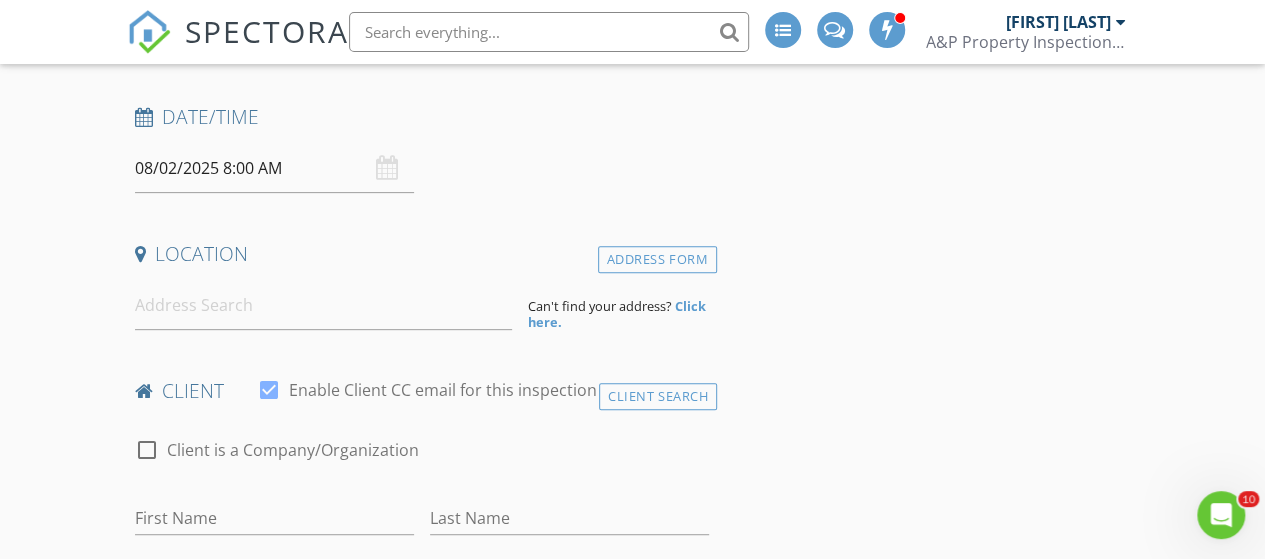 click on "08/02/2025 8:00 AM" at bounding box center [274, 168] 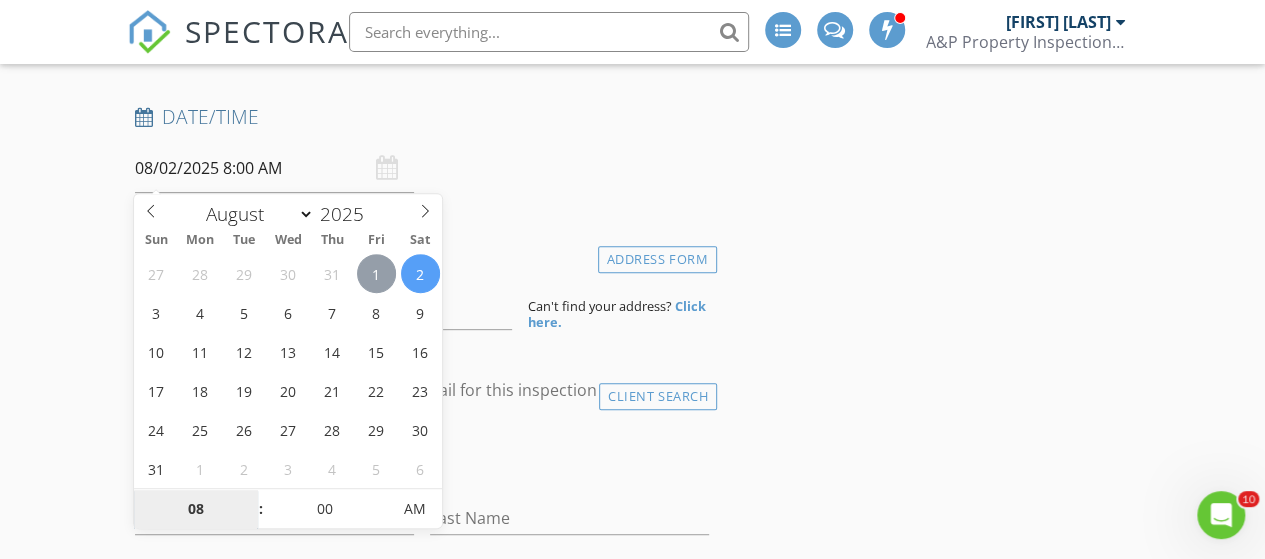 type on "08/01/2025 8:00 AM" 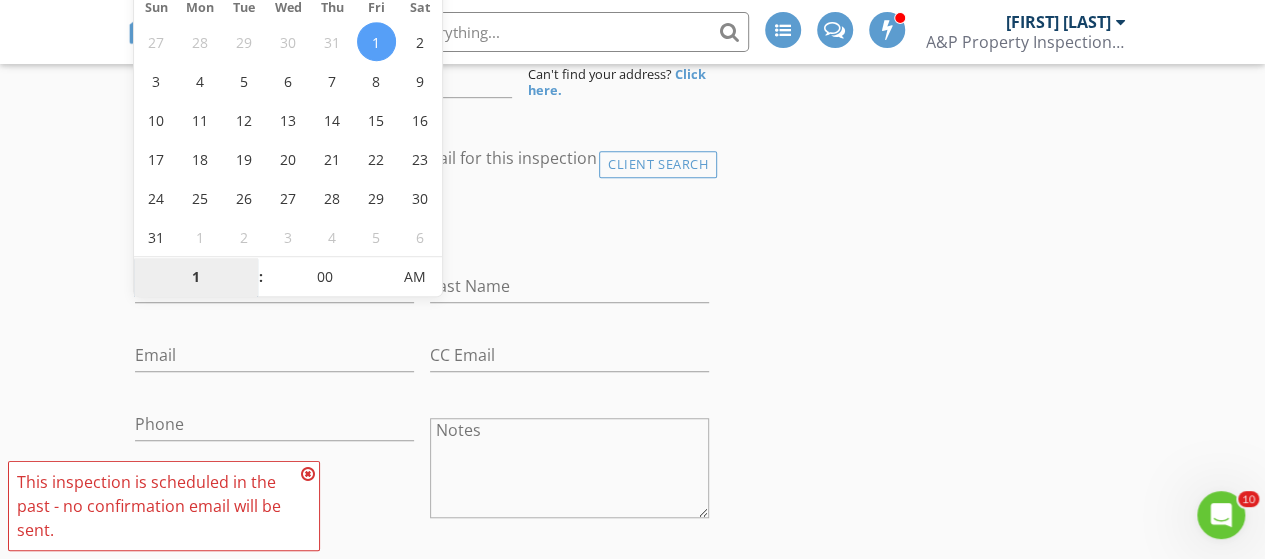 scroll, scrollTop: 539, scrollLeft: 0, axis: vertical 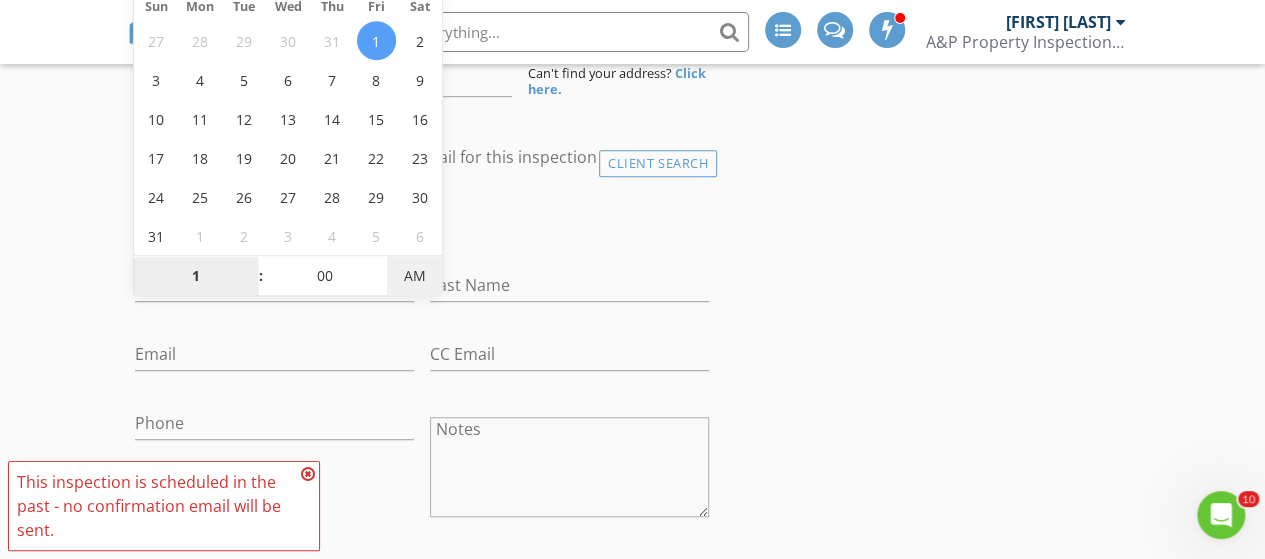 click on "AM" at bounding box center [414, 276] 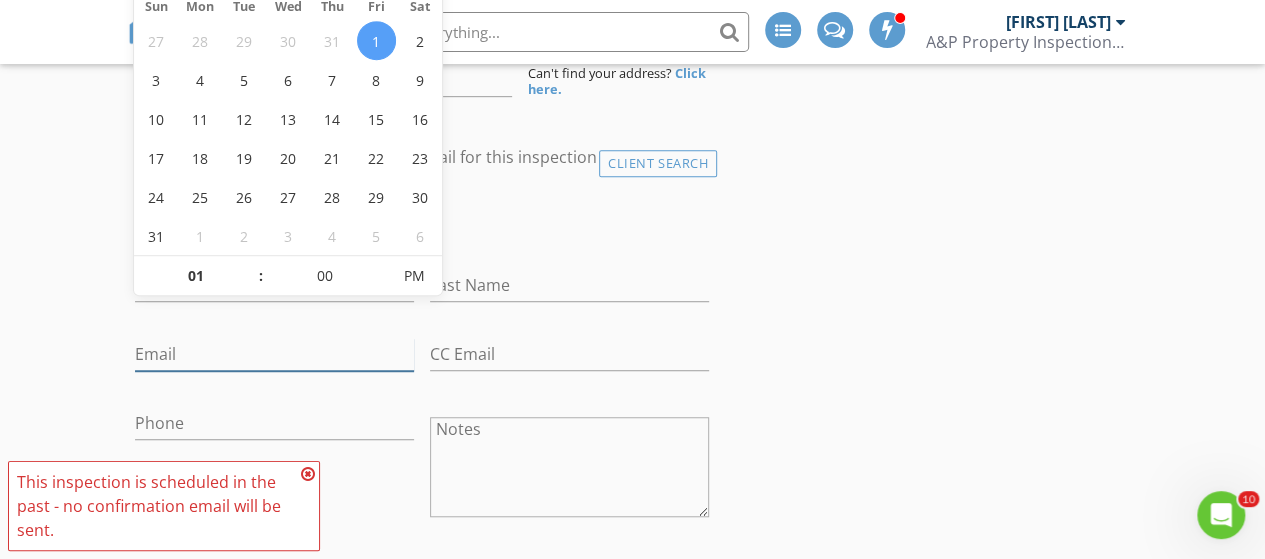 click on "Email" at bounding box center [274, 354] 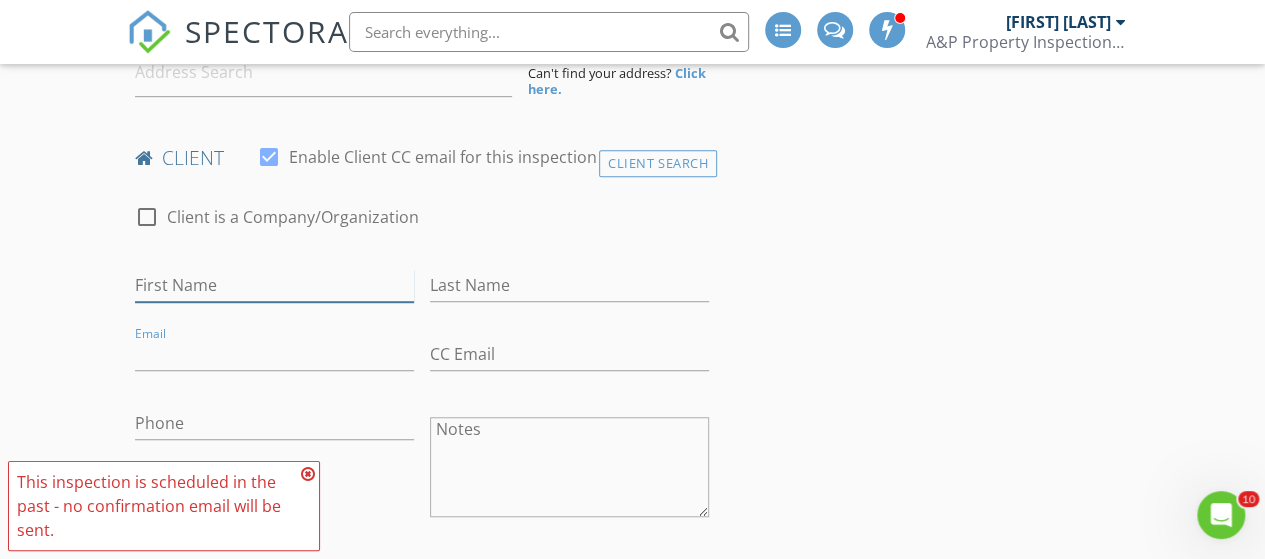 click on "First Name" at bounding box center [274, 285] 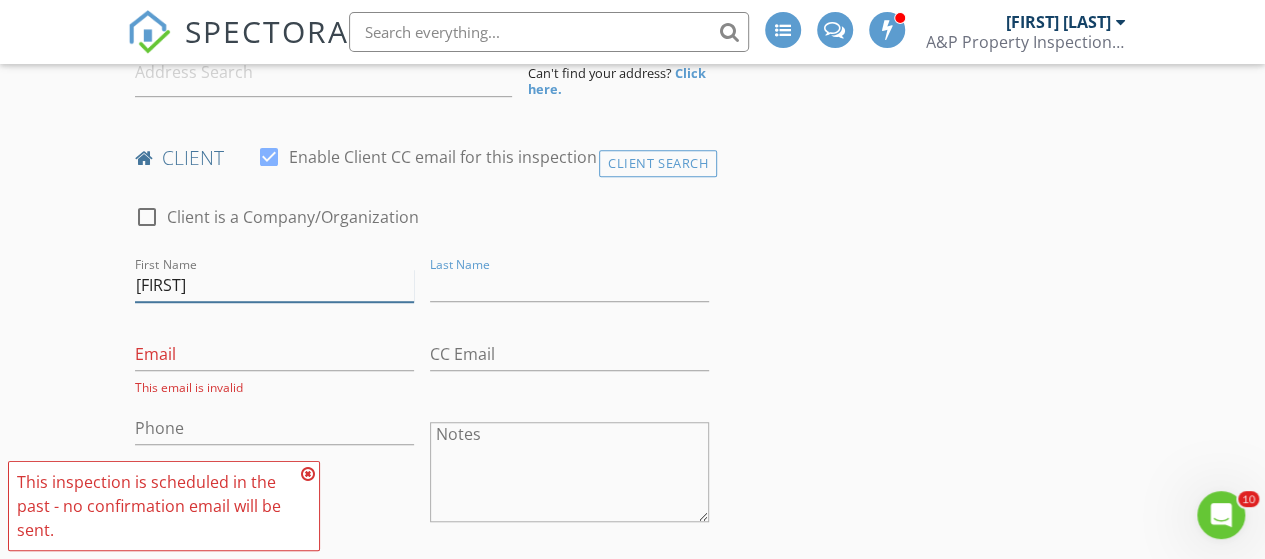 click on "[FIRST]" at bounding box center [274, 285] 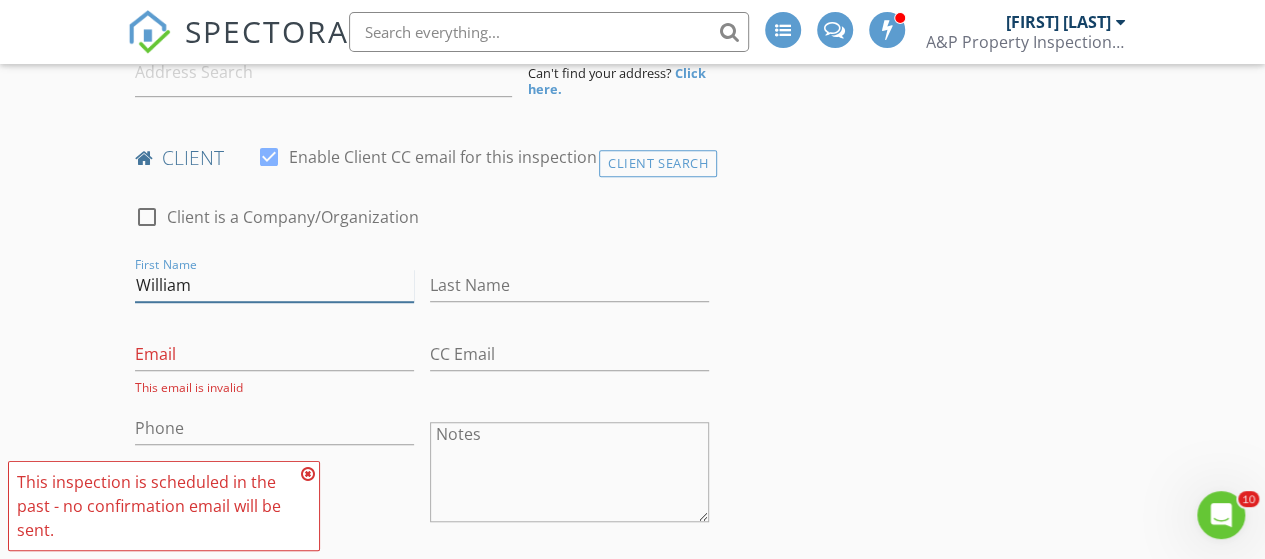 type on "William" 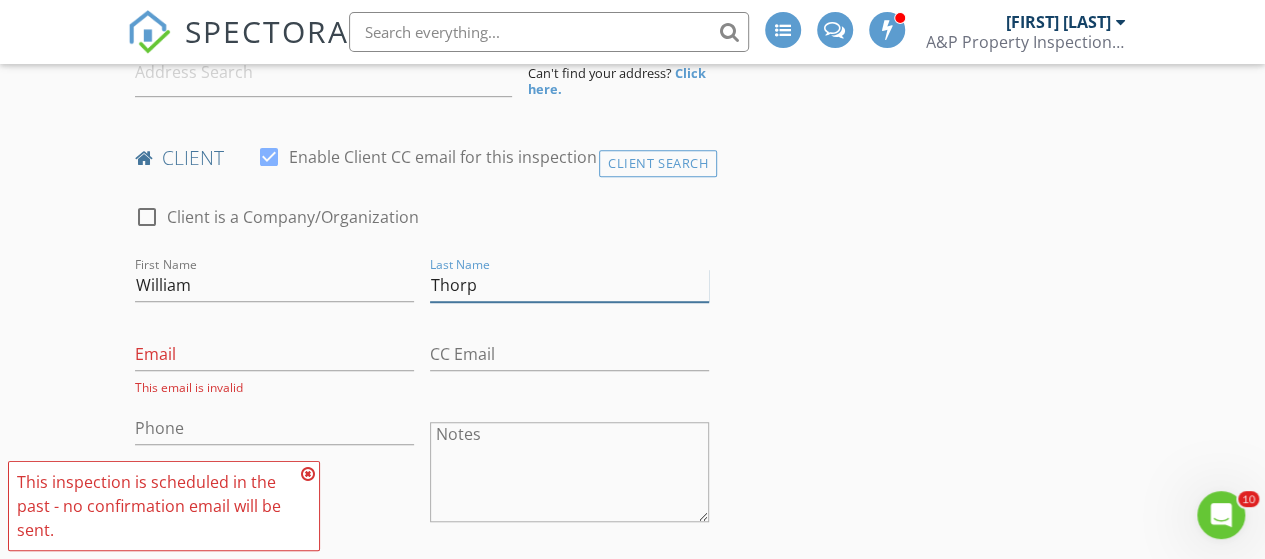 type on "Thorp" 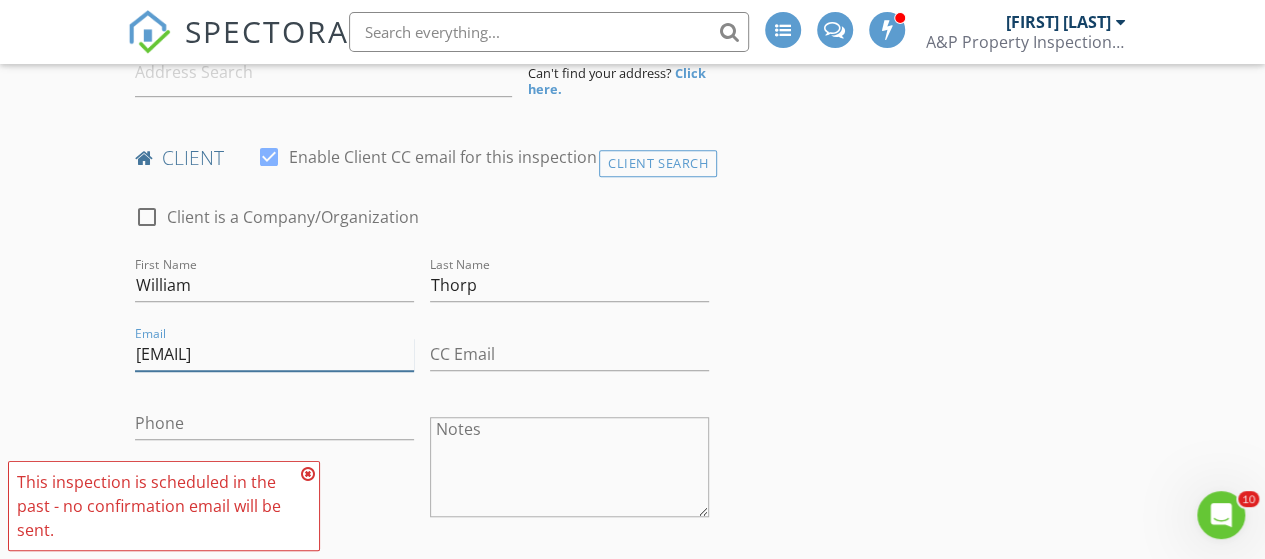 type on "[EMAIL]" 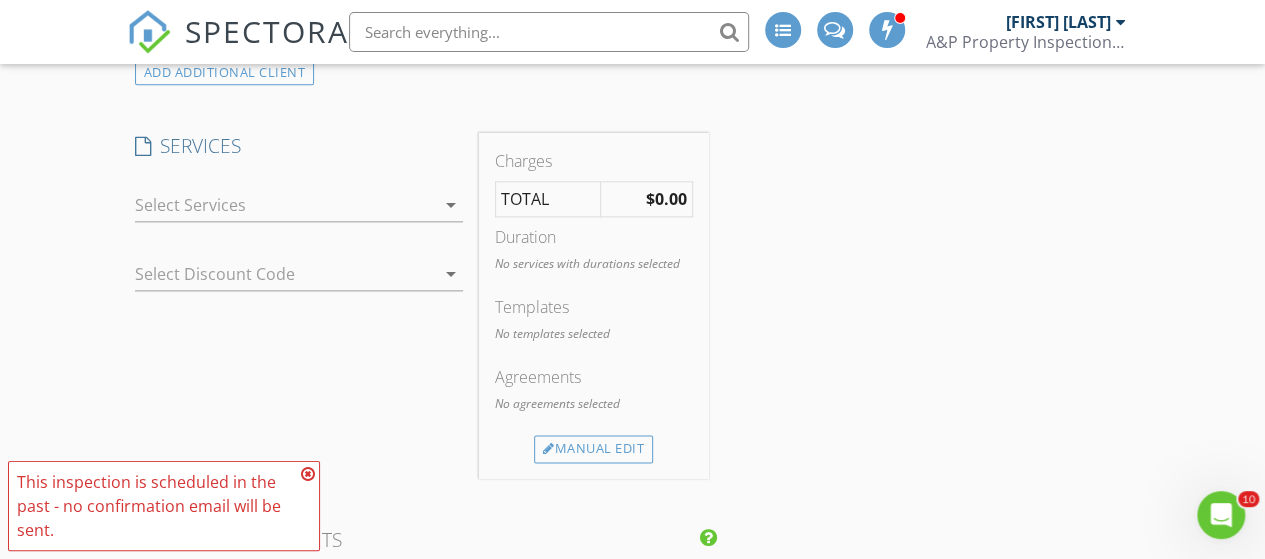 scroll, scrollTop: 1186, scrollLeft: 0, axis: vertical 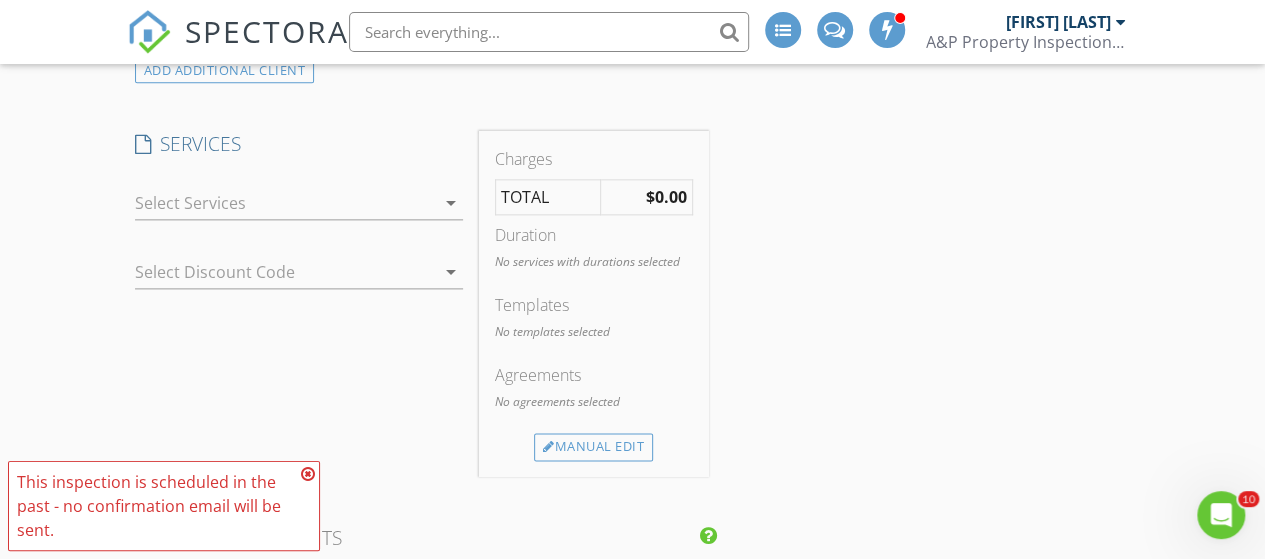 click on "arrow_drop_down" at bounding box center [451, 203] 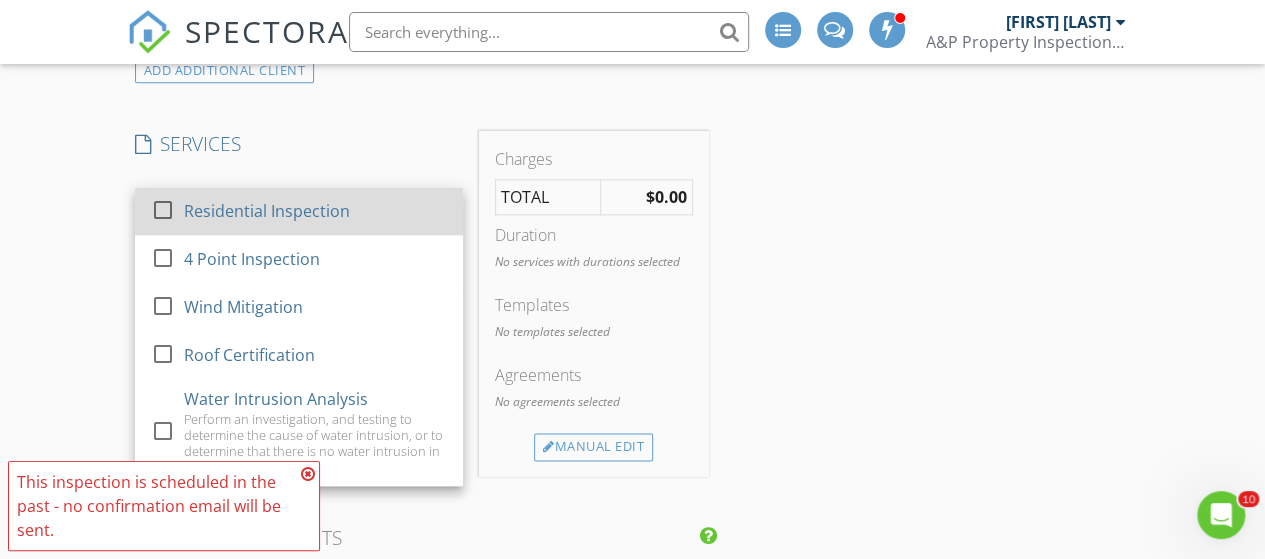 click at bounding box center [163, 210] 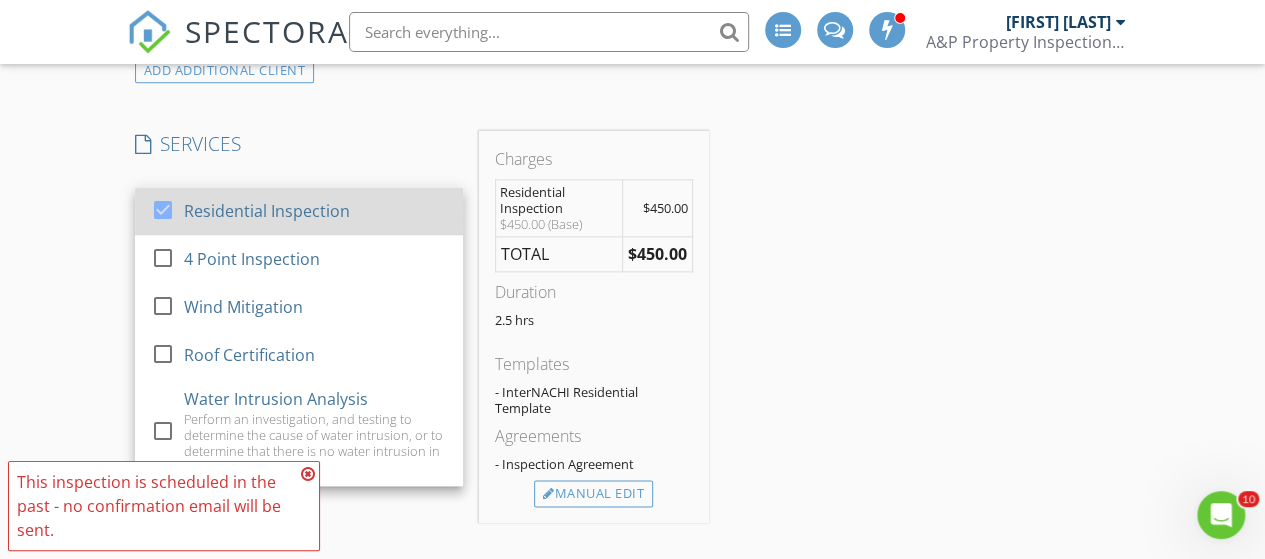 click at bounding box center (163, 210) 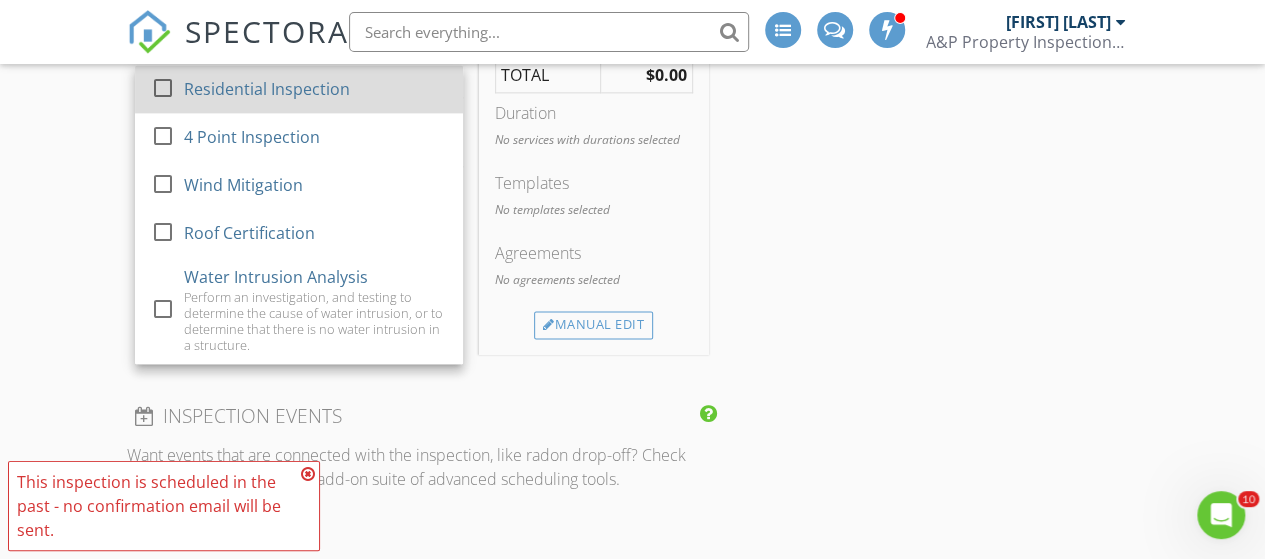 scroll, scrollTop: 1309, scrollLeft: 0, axis: vertical 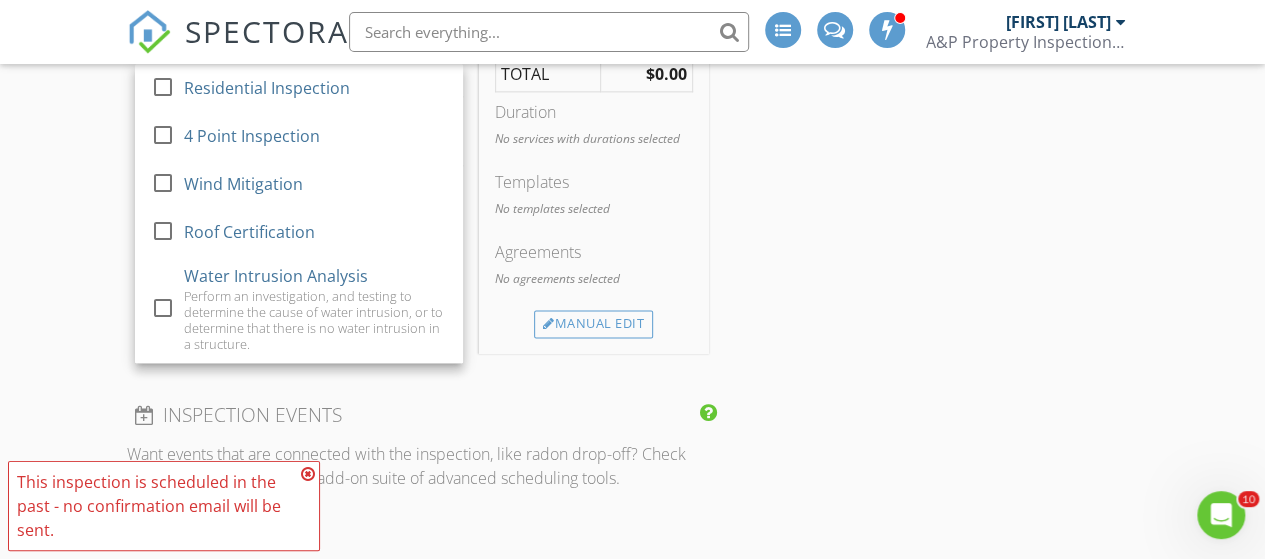 click on "New Inspection
INSPECTOR(S)
check_box   [FIRST] [LAST]   PRIMARY   [FIRST] [LAST] arrow_drop_down   check_box_outline_blank [FIRST] [LAST] specifically requested
Date/Time
08/01/2025 1:00 PM
Location
Address Form       Can't find your address?   Click here.
client
check_box Enable Client CC email for this inspection   Client Search     check_box_outline_blank Client is a Company/Organization     First Name [FIRST]   Last Name [LAST]   Email [EMAIL]   CC Email   Phone           Notes   Private Notes
ADDITIONAL client
SERVICES
check_box_outline_blank   Residential Inspection   check_box_outline_blank   4 Point Inspection   check_box_outline_blank   Wind Mitigation   check_box_outline_blank   Roof Certification   check_box_outline_blank   Water Intrusion Analysis" at bounding box center (632, 439) 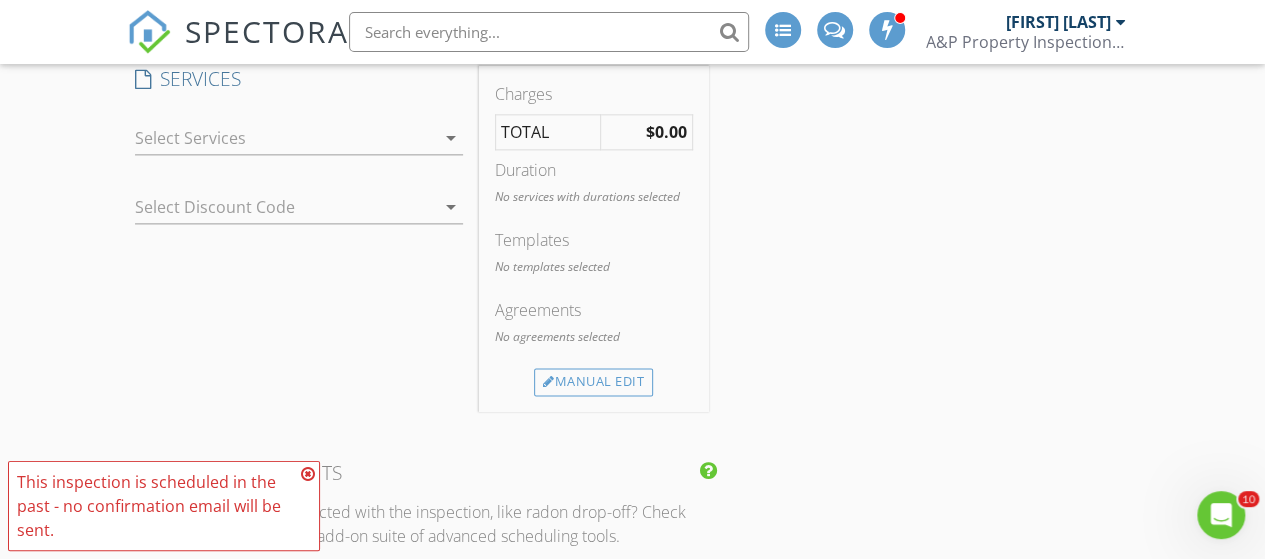scroll, scrollTop: 1176, scrollLeft: 0, axis: vertical 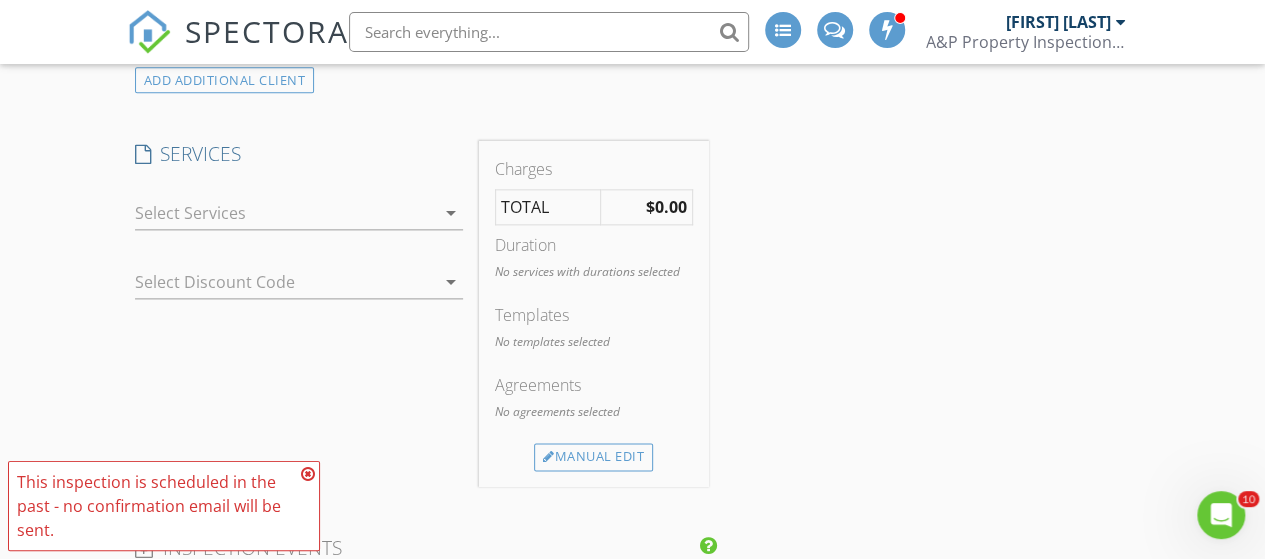 click at bounding box center (285, 213) 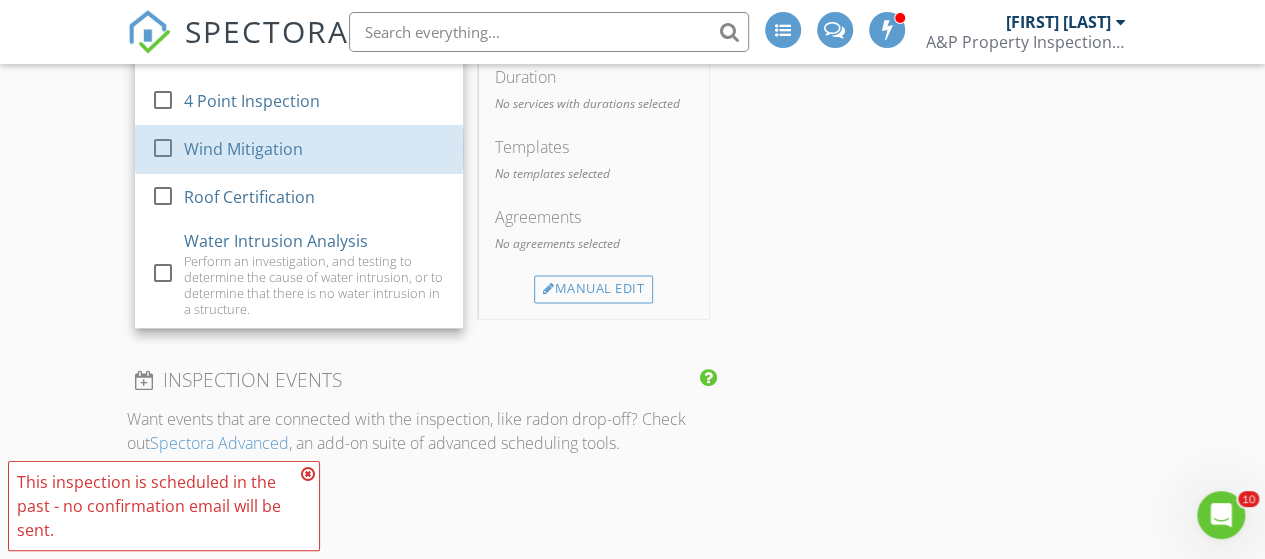 scroll, scrollTop: 1343, scrollLeft: 0, axis: vertical 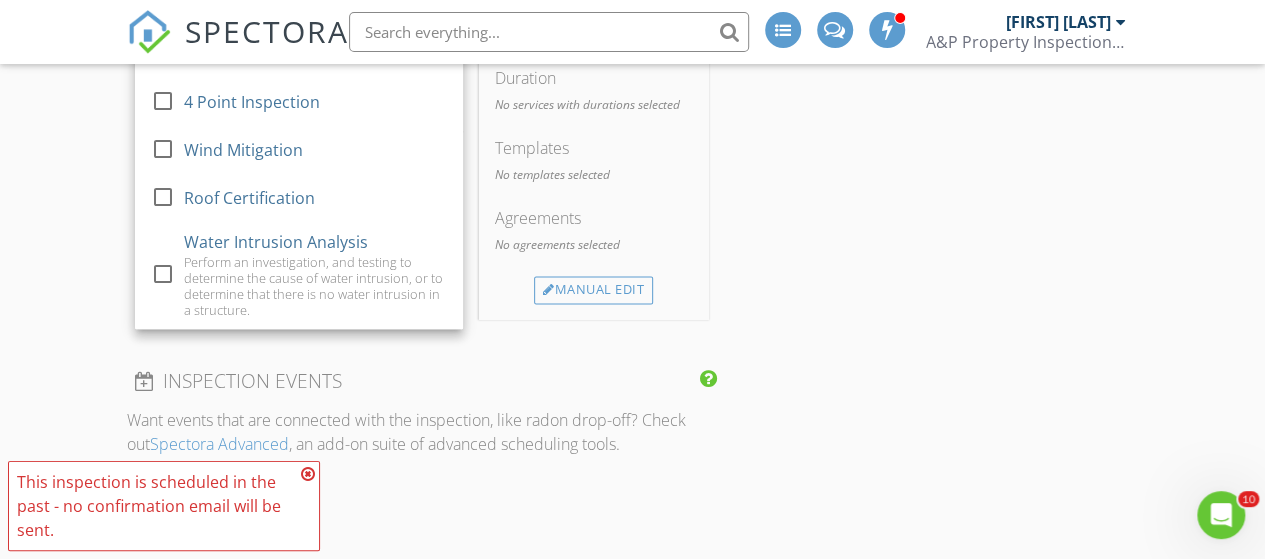 click on "INSPECTION EVENTS" at bounding box center (422, 388) 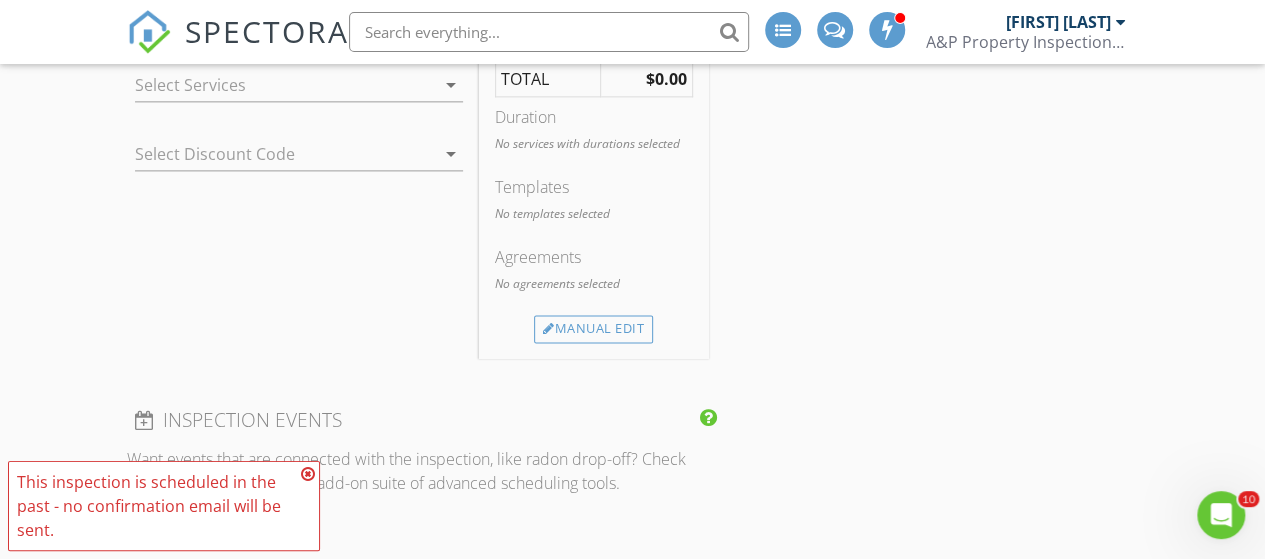 scroll, scrollTop: 1285, scrollLeft: 0, axis: vertical 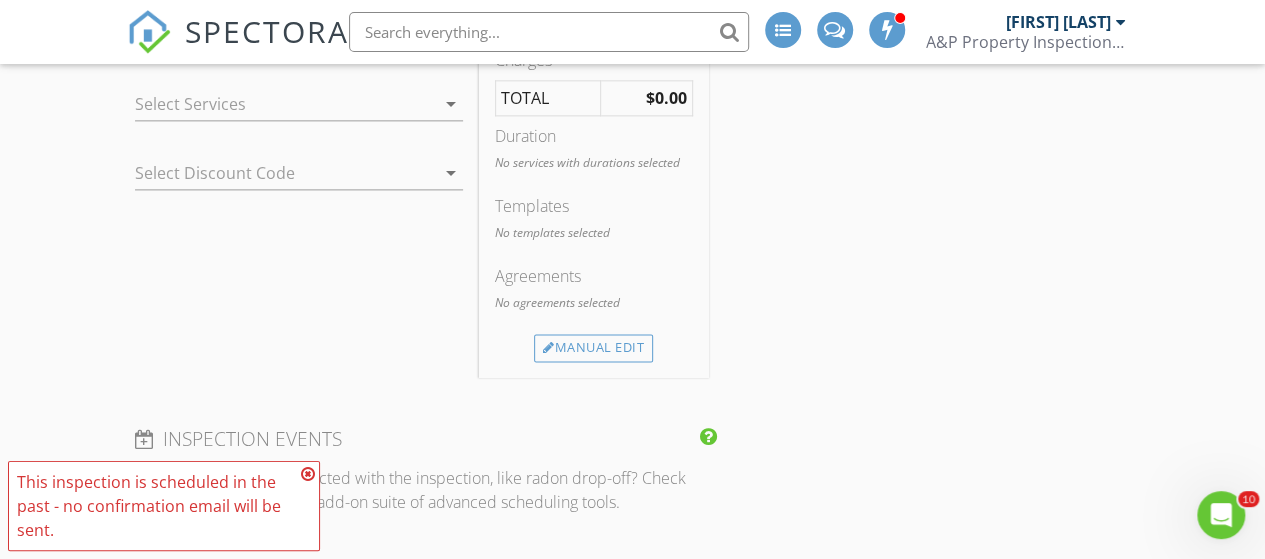 click on "Select Discount Code arrow_drop_down" at bounding box center [299, 173] 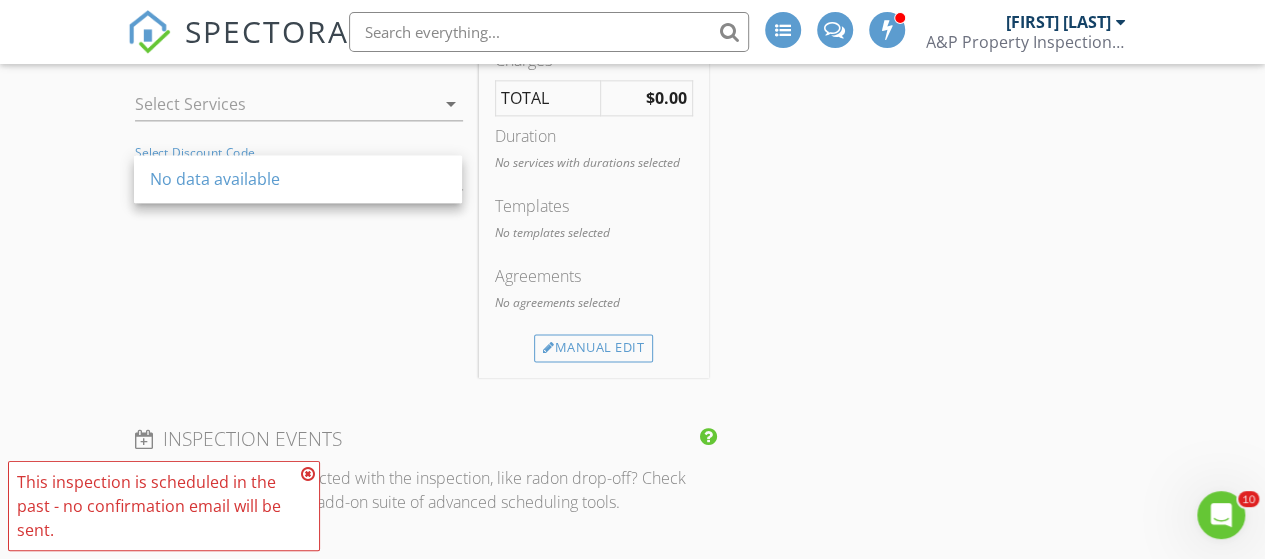 click on "SERVICES
check_box_outline_blank   Residential Inspection   check_box_outline_blank   4 Point Inspection   check_box_outline_blank   Wind Mitigation   check_box_outline_blank   Roof Certification   check_box_outline_blank   Water Intrusion Analysis   Perform an investigation, and testing to determine the cause of water intrusion, or to determine that there is no water intrusion in a structure. arrow_drop_down     Select Discount Code arrow_drop_down" at bounding box center (299, 204) 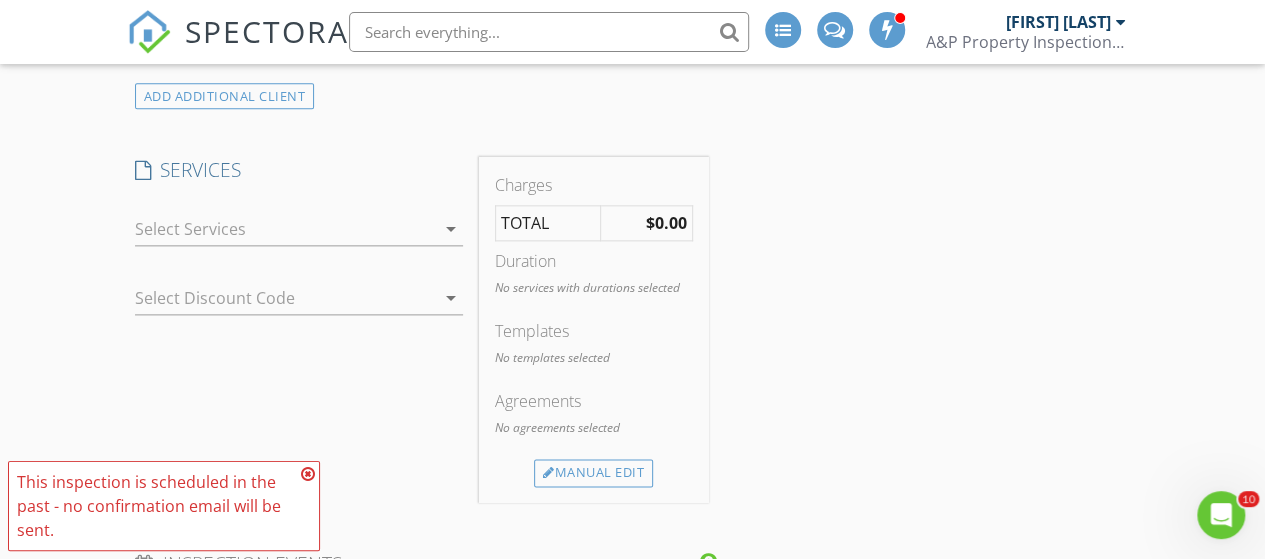 scroll, scrollTop: 1148, scrollLeft: 0, axis: vertical 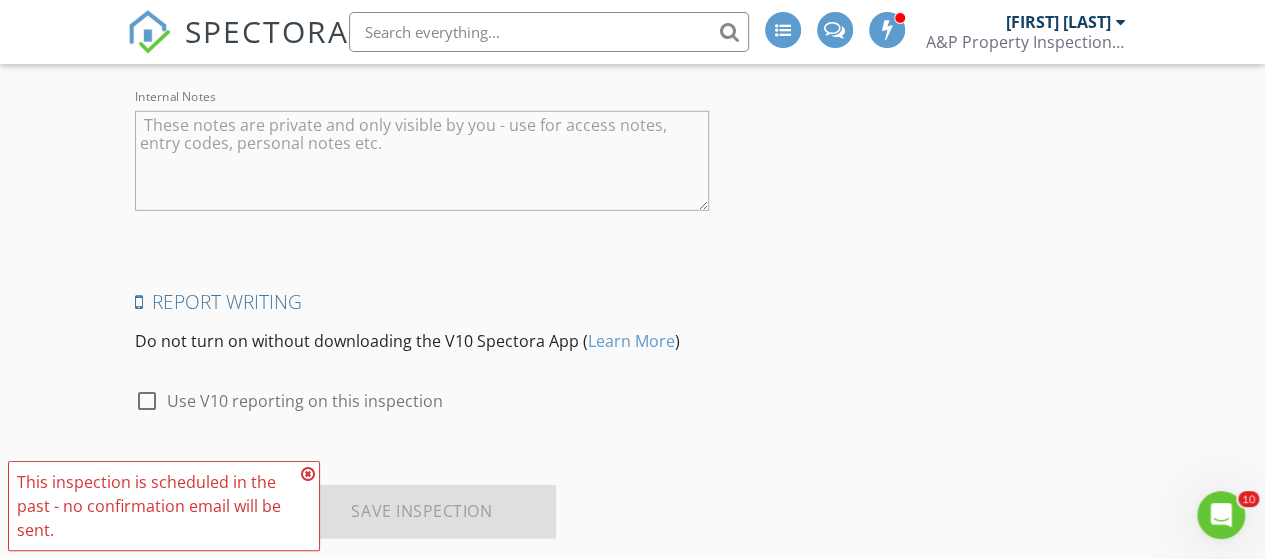 click at bounding box center [147, 401] 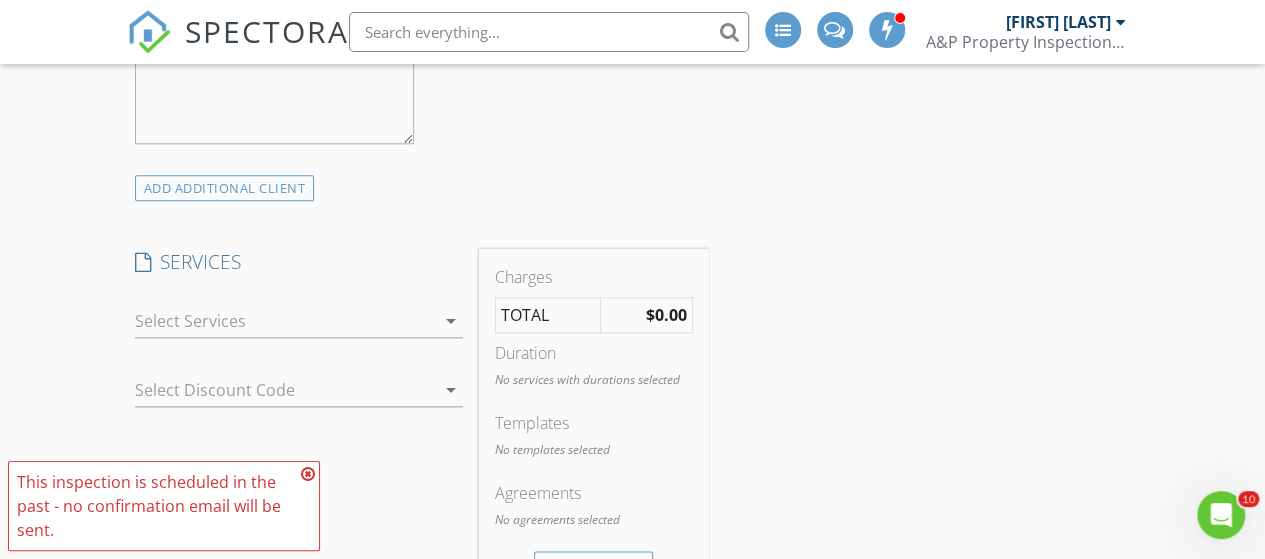 click on "arrow_drop_down" at bounding box center (449, 321) 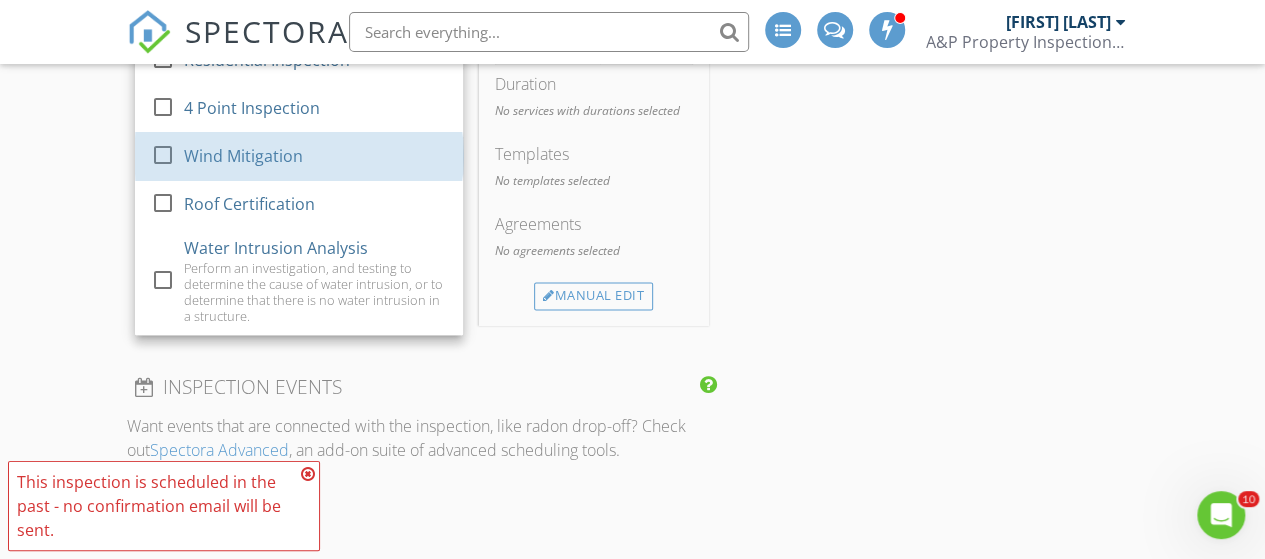 scroll, scrollTop: 1342, scrollLeft: 0, axis: vertical 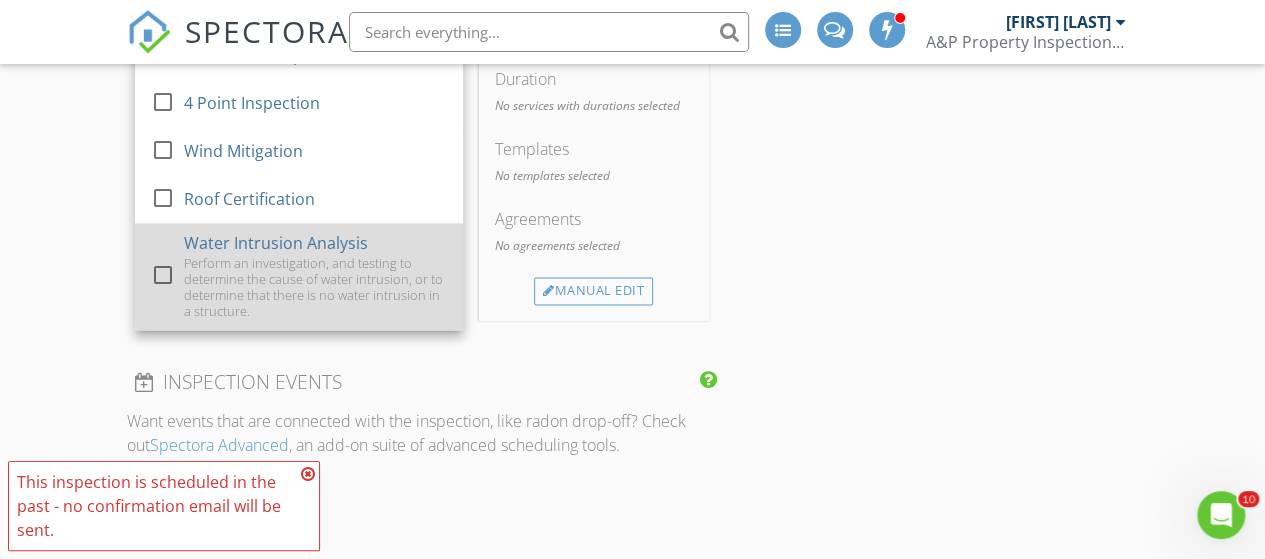 click at bounding box center [163, 275] 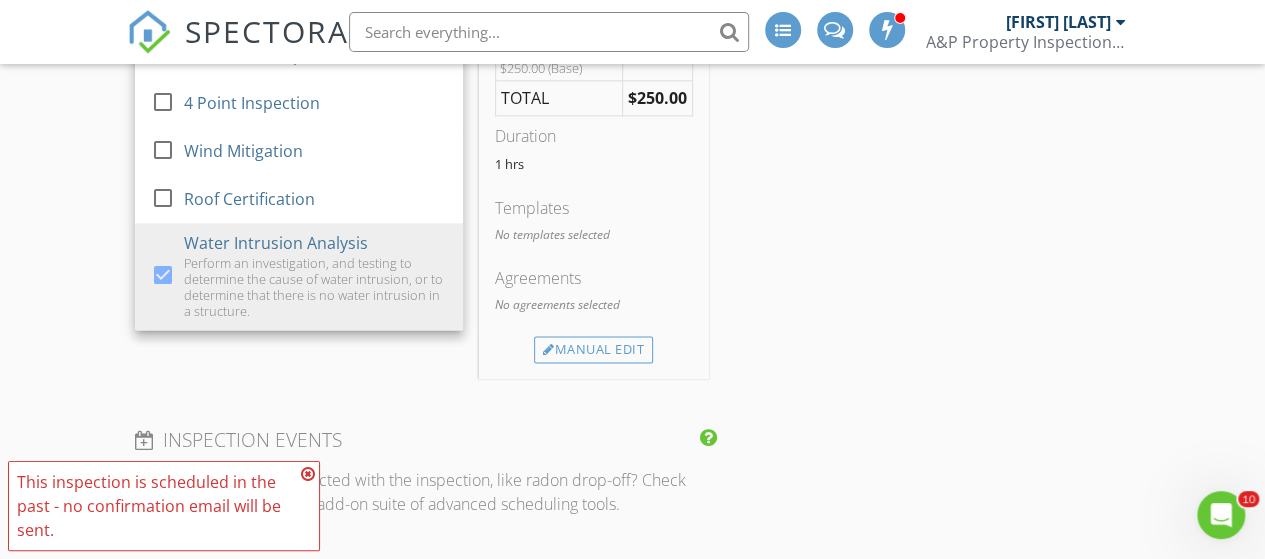 click on "INSPECTOR(S)
check_box   [FIRST] [LAST]   PRIMARY   [FIRST] [LAST] arrow_drop_down   check_box_outline_blank [FIRST] [LAST] specifically requested
Date/Time
08/01/2025 1:00 PM
Location
Address Form       Can't find your address?   Click here.
client
check_box Enable Client CC email for this inspection   Client Search     check_box_outline_blank Client is a Company/Organization     First Name [FIRST]   Last Name [LAST]   Email [EMAIL]   CC Email   Phone           Notes   Private Notes
ADDITIONAL client
SERVICES
check_box_outline_blank   Residential Inspection   check_box_outline_blank   4 Point Inspection   check_box_outline_blank   Wind Mitigation   check_box_outline_blank   Roof Certification   check_box   Water Intrusion Analysis   Water Intrusion Analysis" at bounding box center (633, 470) 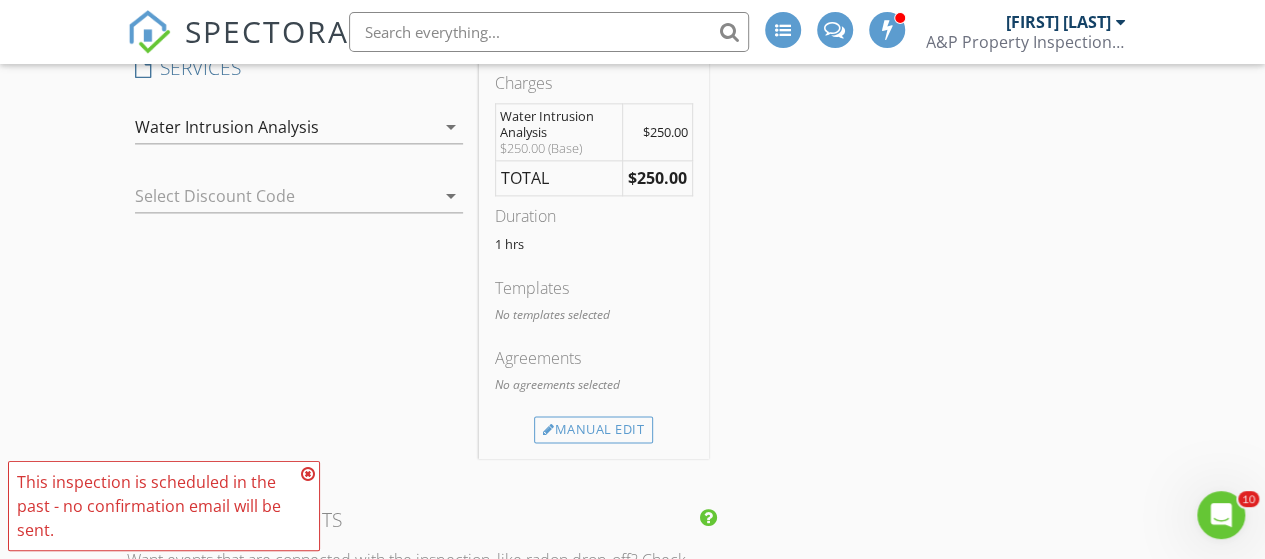 scroll, scrollTop: 1224, scrollLeft: 0, axis: vertical 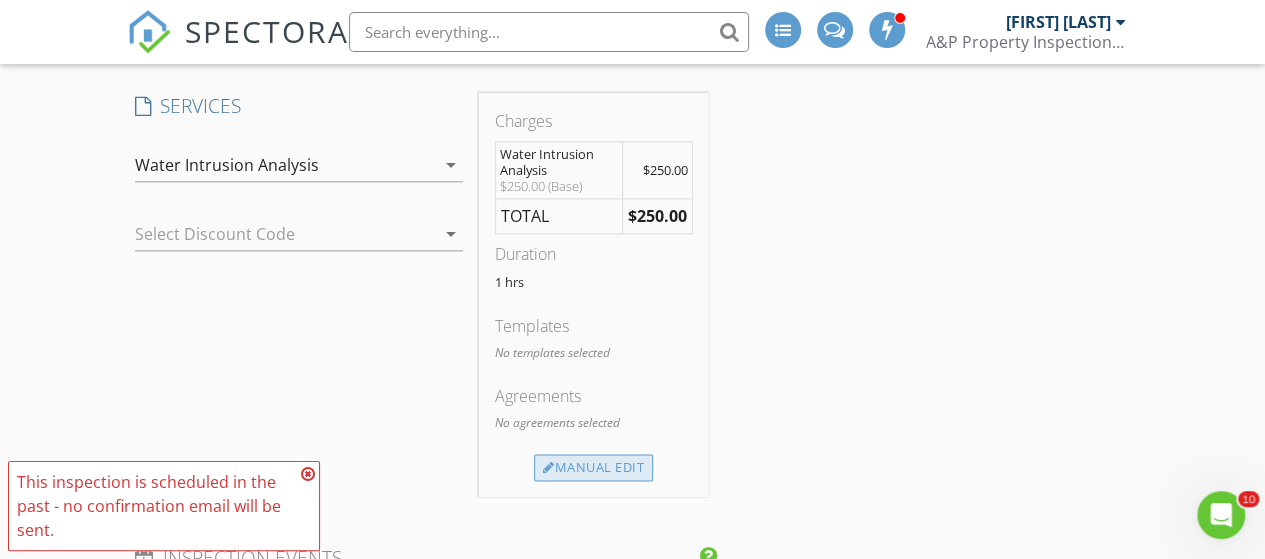 click on "Manual Edit" at bounding box center (593, 468) 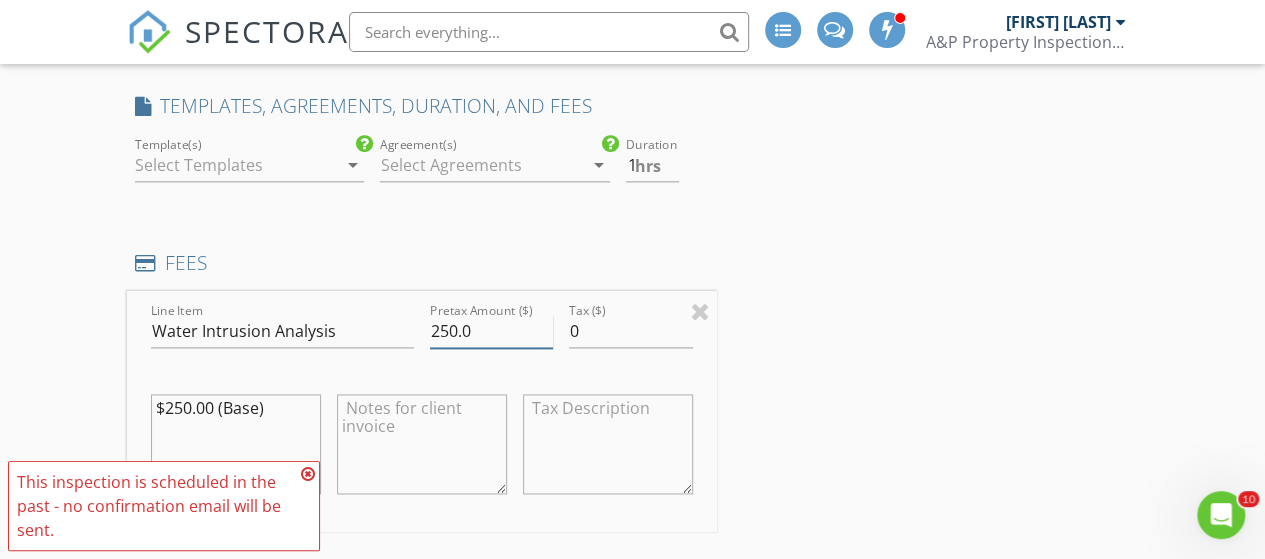 click on "250.0" at bounding box center [492, 331] 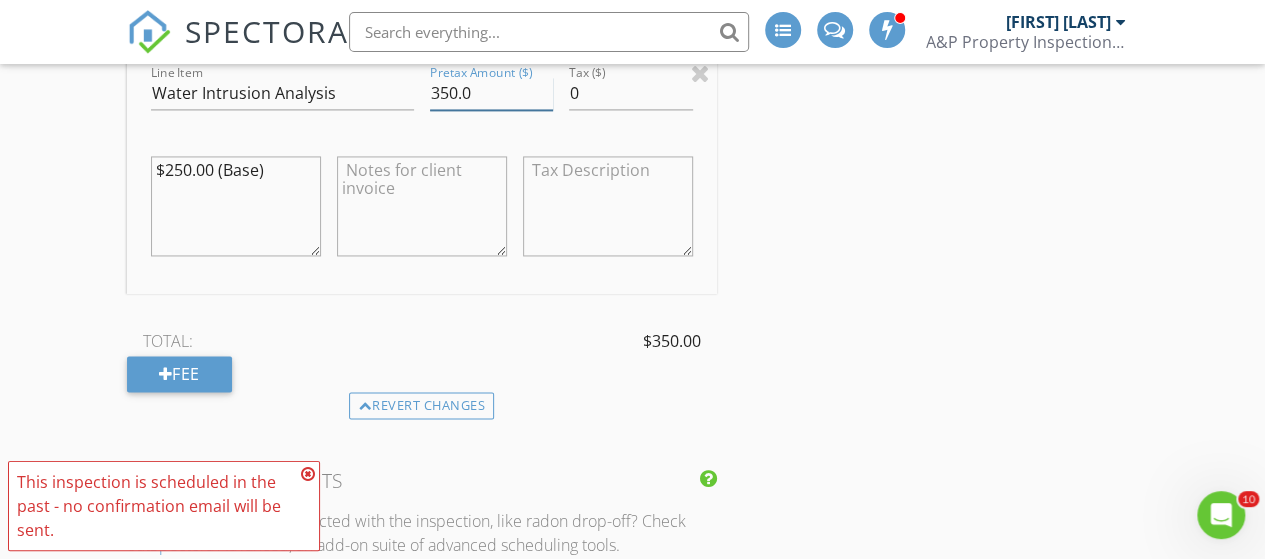 scroll, scrollTop: 1463, scrollLeft: 0, axis: vertical 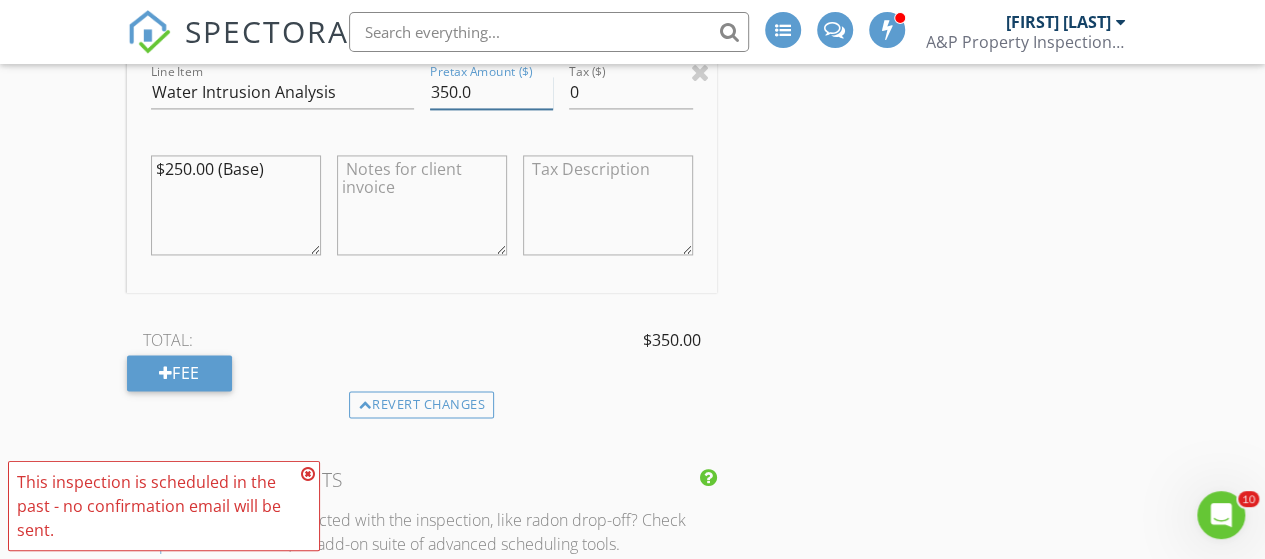 type on "350.0" 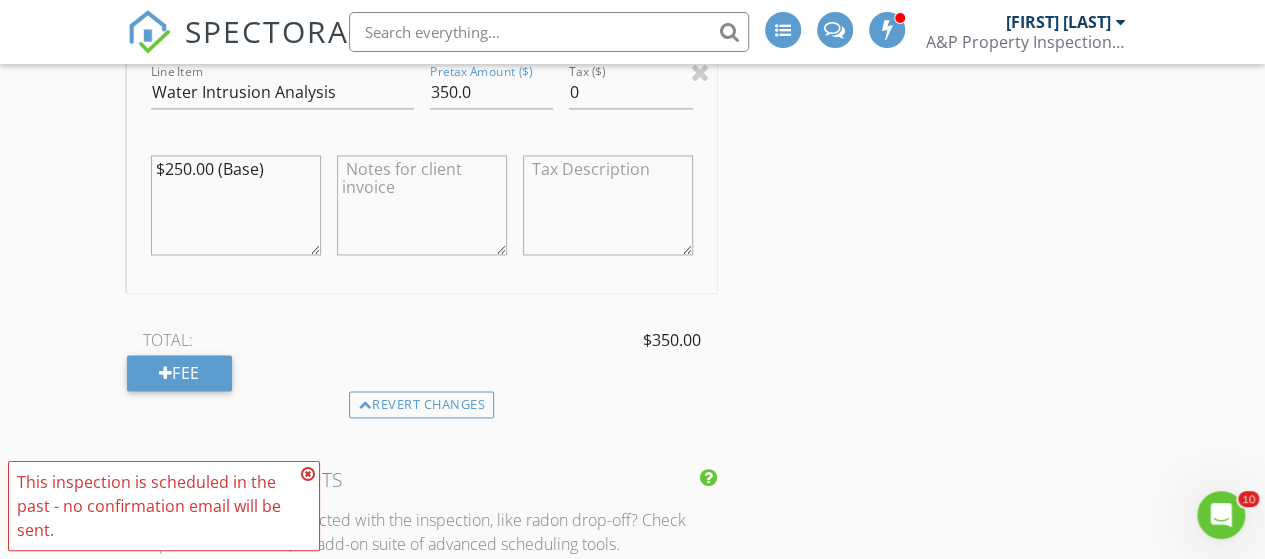 click on "$250.00 (Base)" at bounding box center [236, 205] 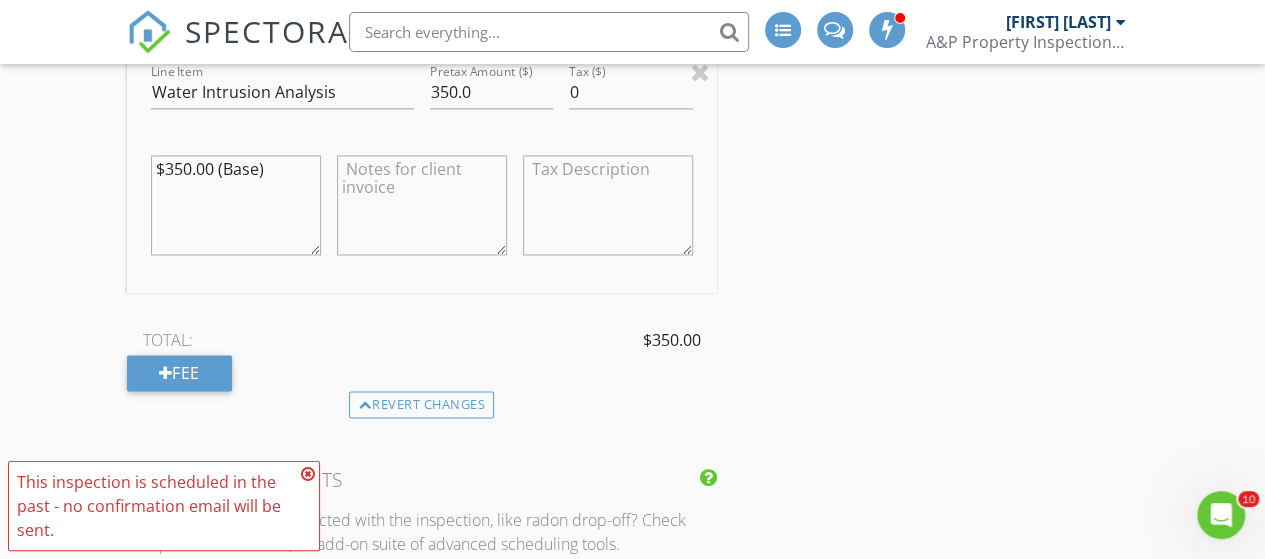 type on "$350.00 (Base)" 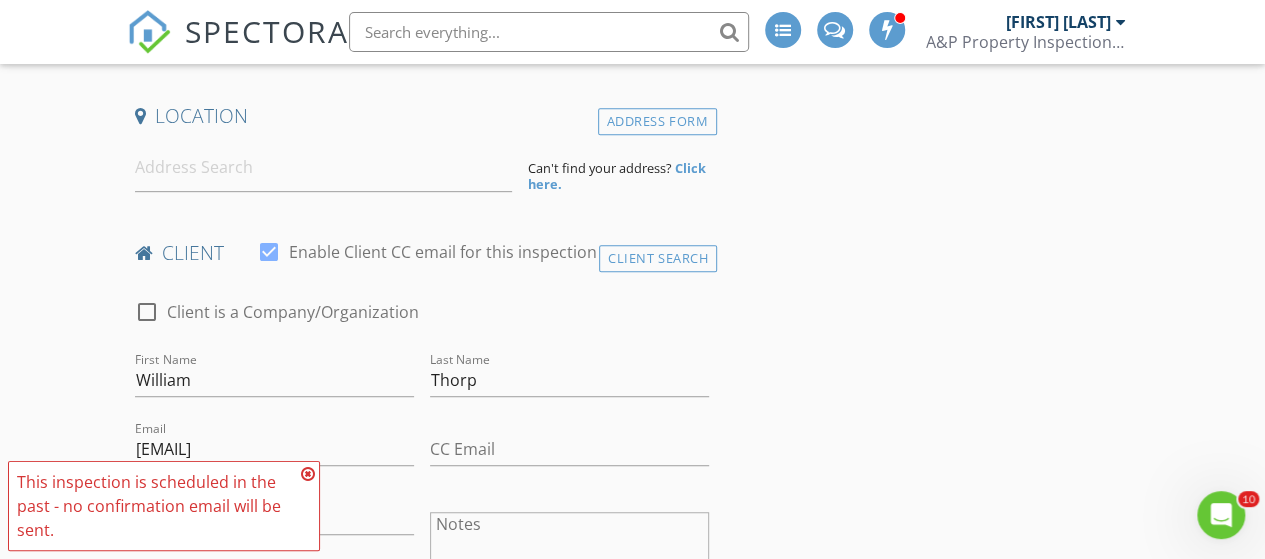 scroll, scrollTop: 424, scrollLeft: 0, axis: vertical 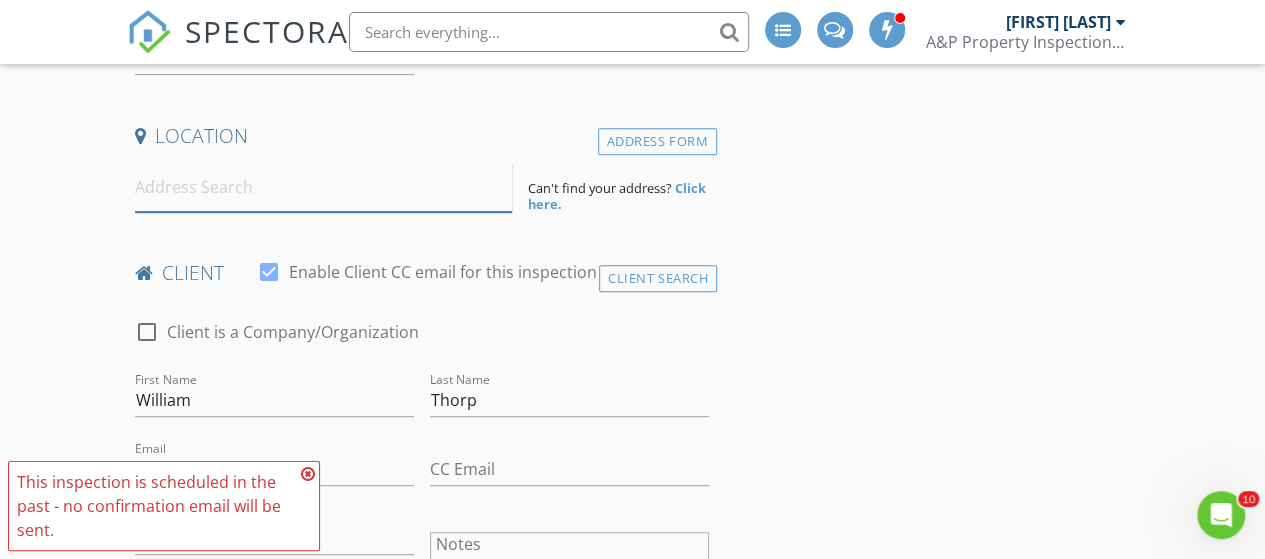 click at bounding box center [324, 187] 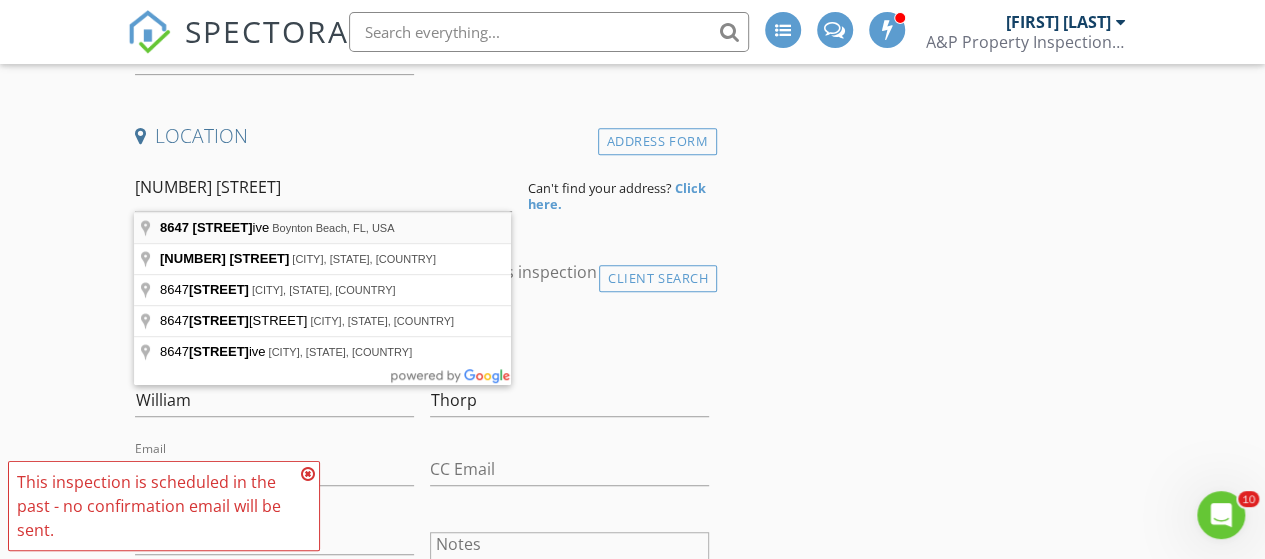 type on "[NUMBER] [STREET], [CITY], [STATE], [COUNTRY]" 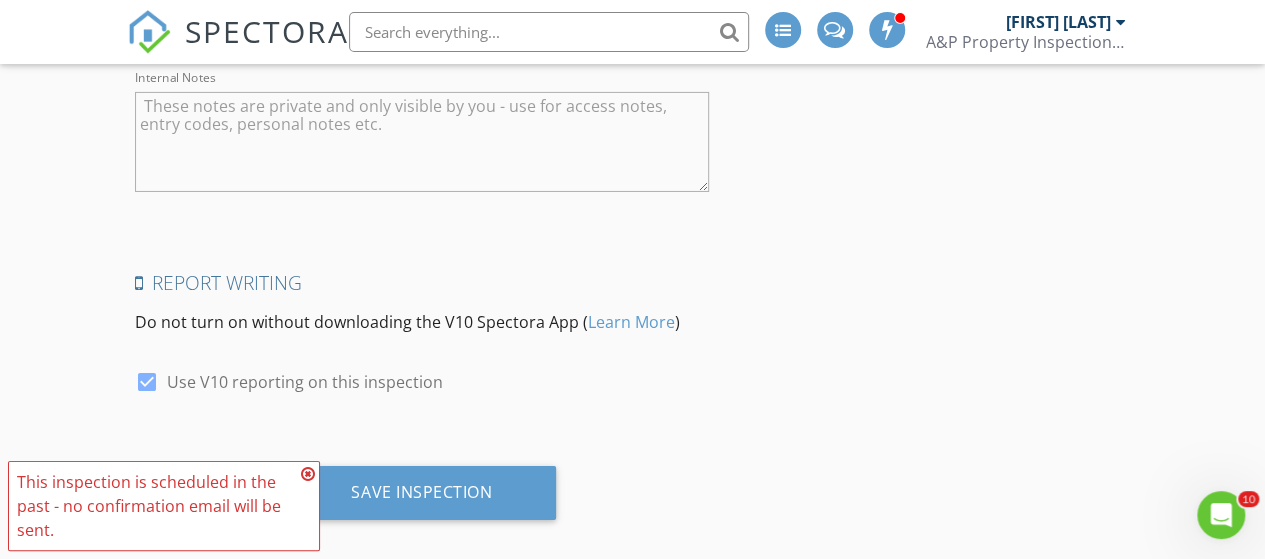 scroll, scrollTop: 3422, scrollLeft: 0, axis: vertical 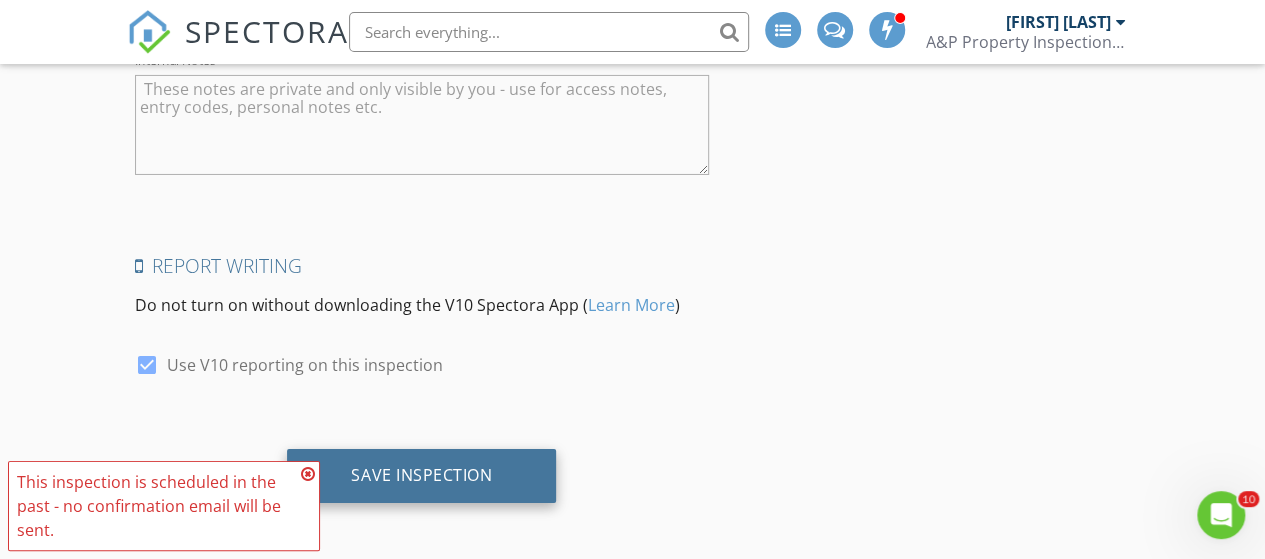 click on "Save Inspection" at bounding box center [421, 476] 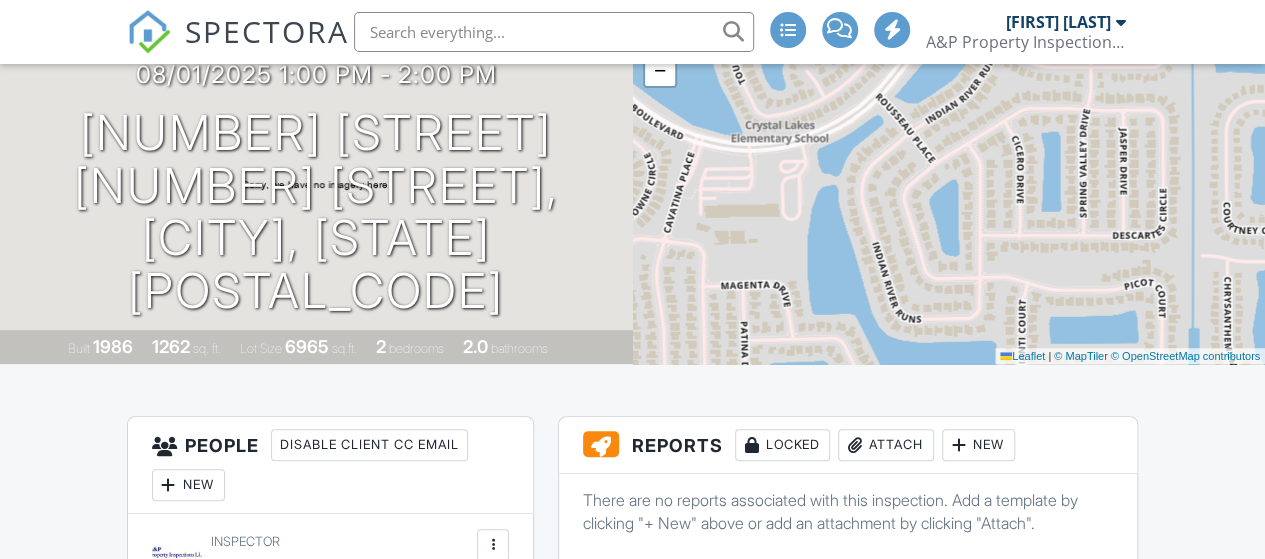 scroll, scrollTop: 184, scrollLeft: 0, axis: vertical 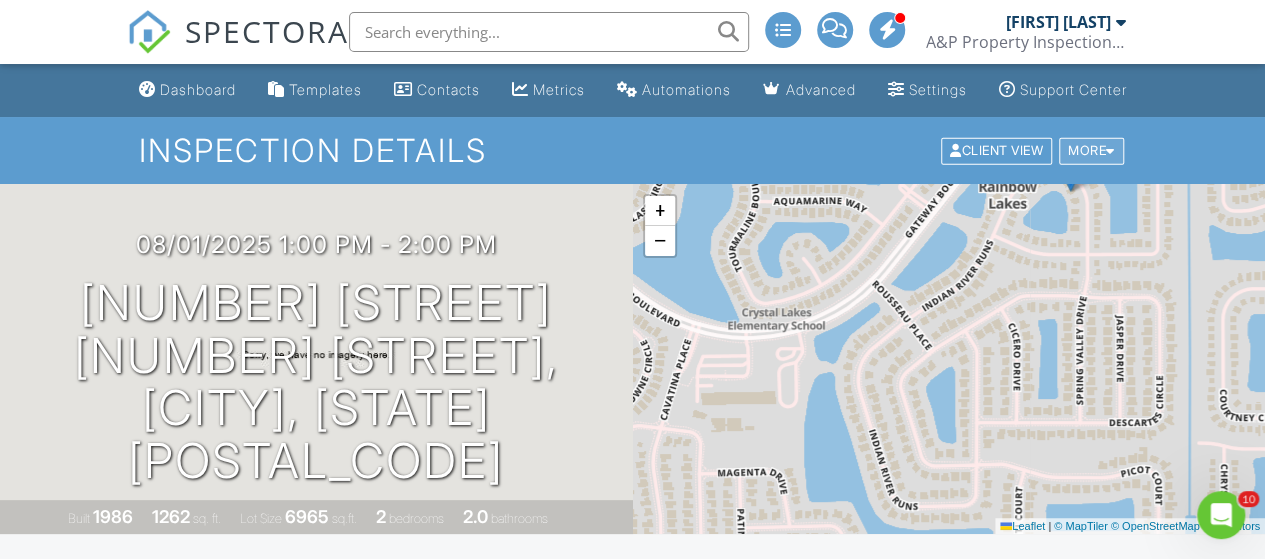 click on "More" at bounding box center (1091, 150) 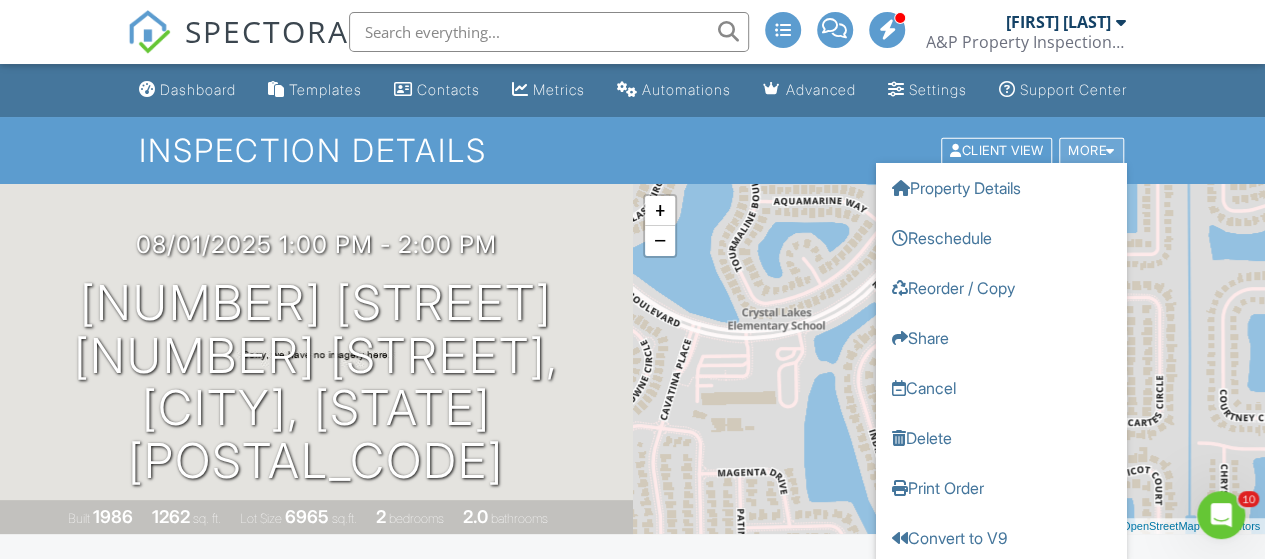 scroll, scrollTop: 120, scrollLeft: 0, axis: vertical 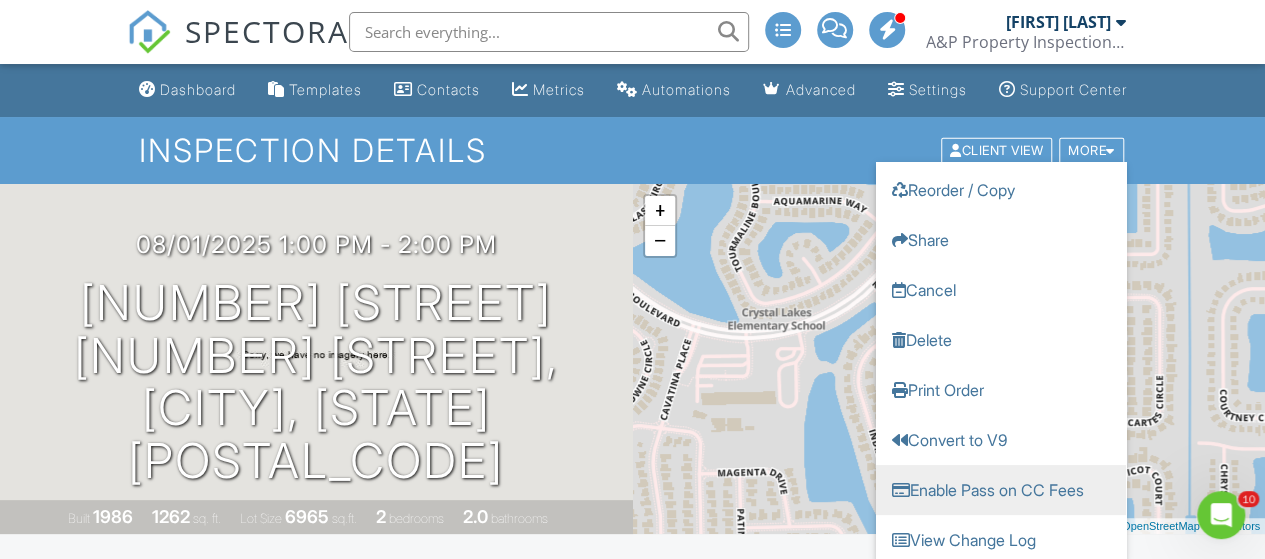 click on "Enable Pass on CC Fees" at bounding box center (1001, 489) 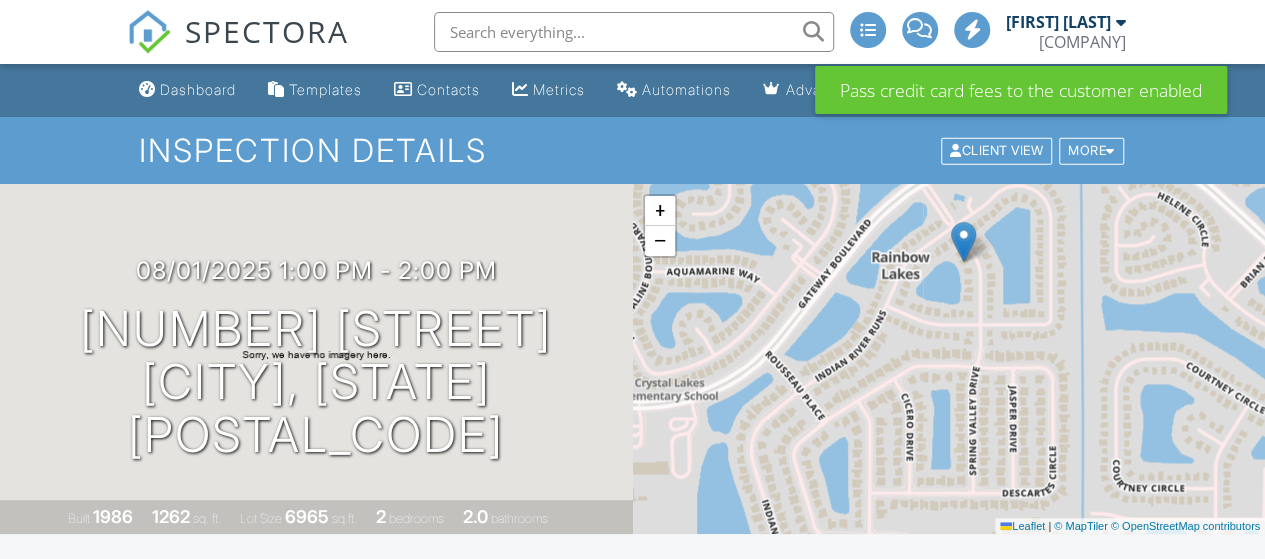 scroll, scrollTop: 244, scrollLeft: 0, axis: vertical 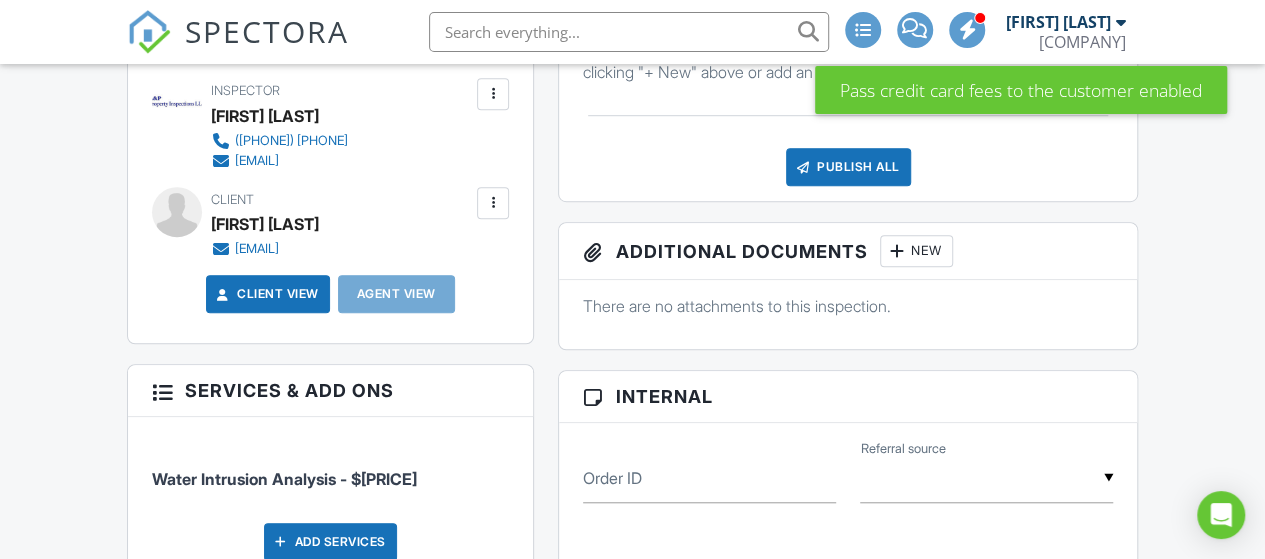 click at bounding box center (493, 203) 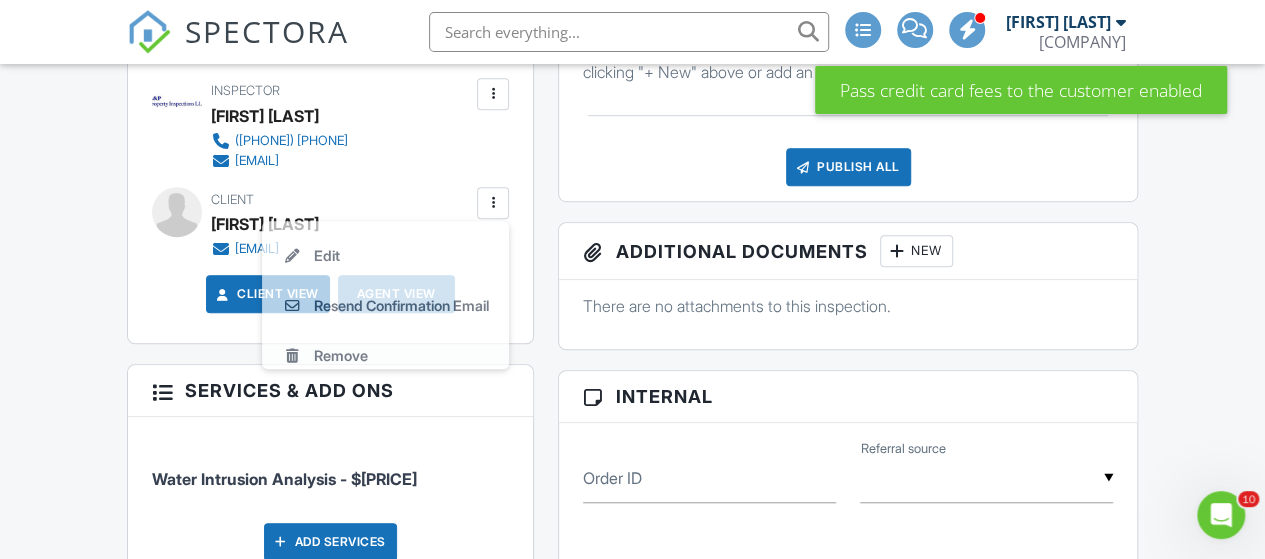 scroll, scrollTop: 0, scrollLeft: 0, axis: both 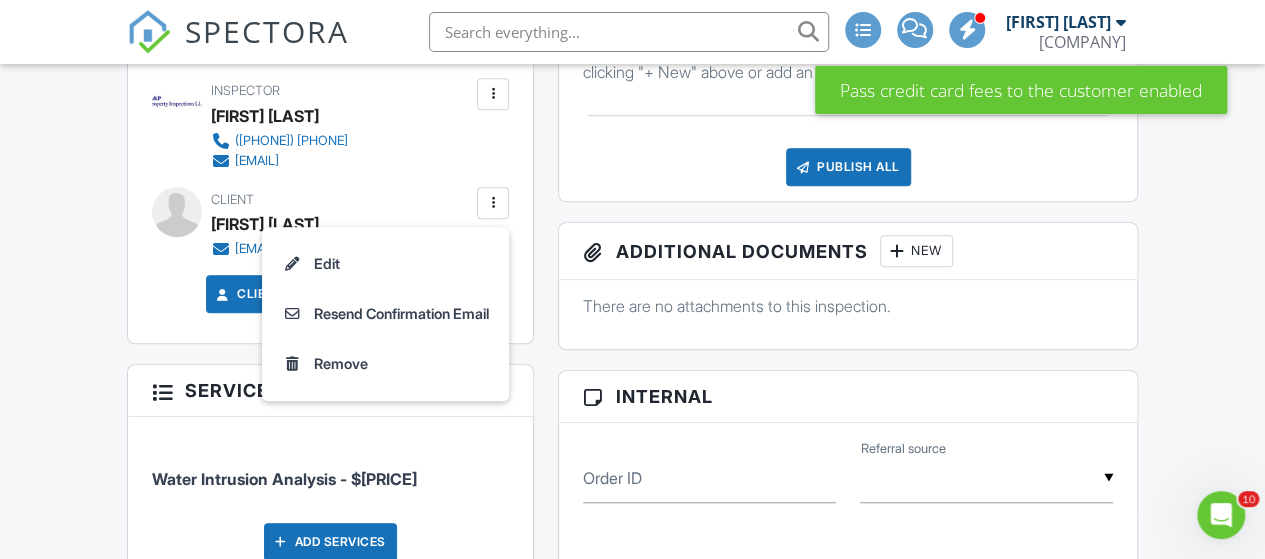 click on "Additional Documents
New" at bounding box center [848, 251] 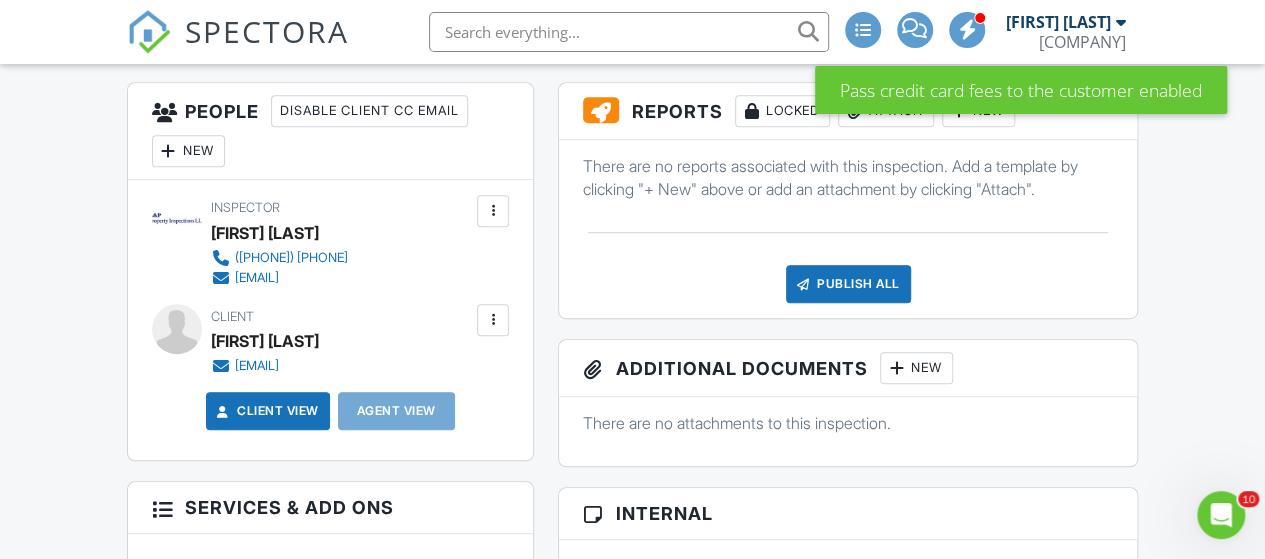 scroll, scrollTop: 502, scrollLeft: 0, axis: vertical 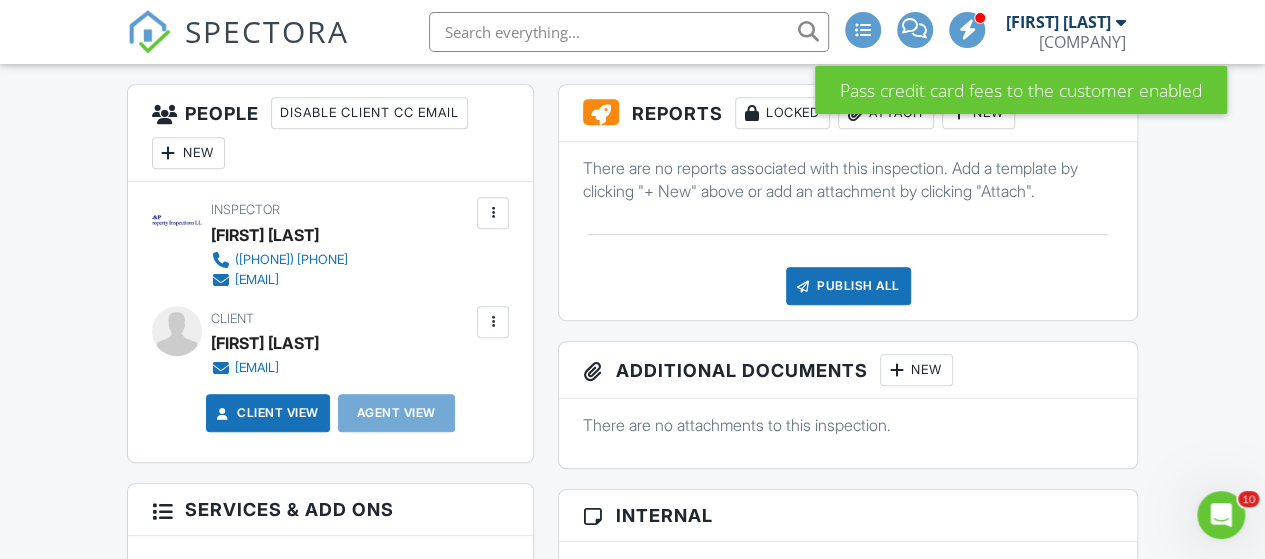 click at bounding box center (493, 322) 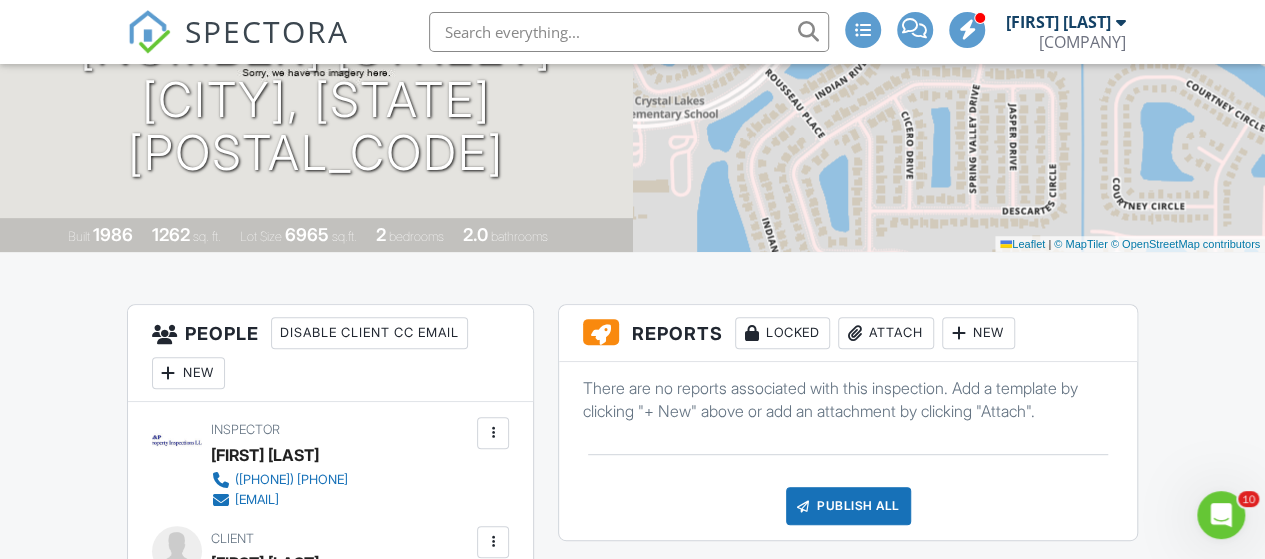 scroll, scrollTop: 268, scrollLeft: 0, axis: vertical 